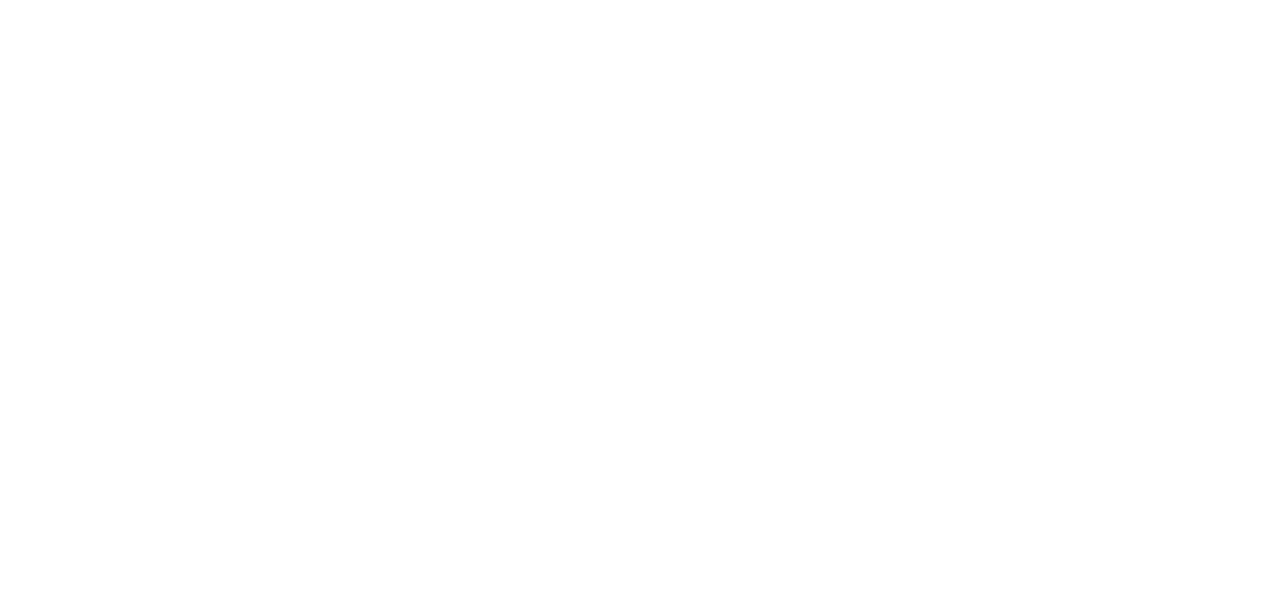 scroll, scrollTop: 0, scrollLeft: 0, axis: both 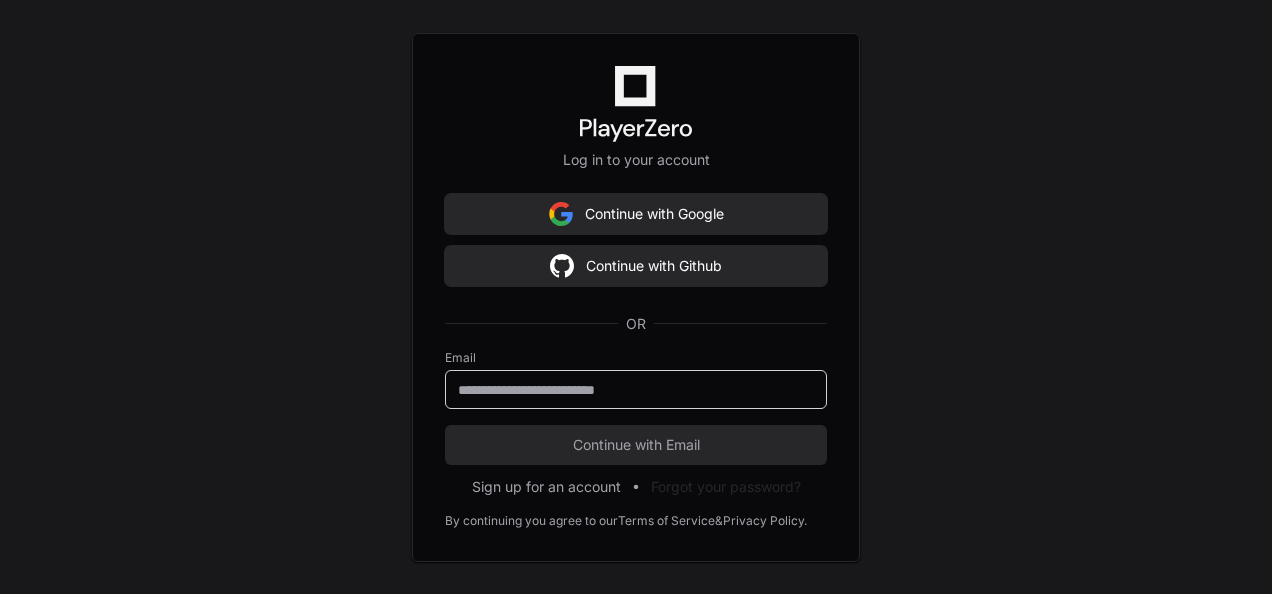 click at bounding box center (636, 390) 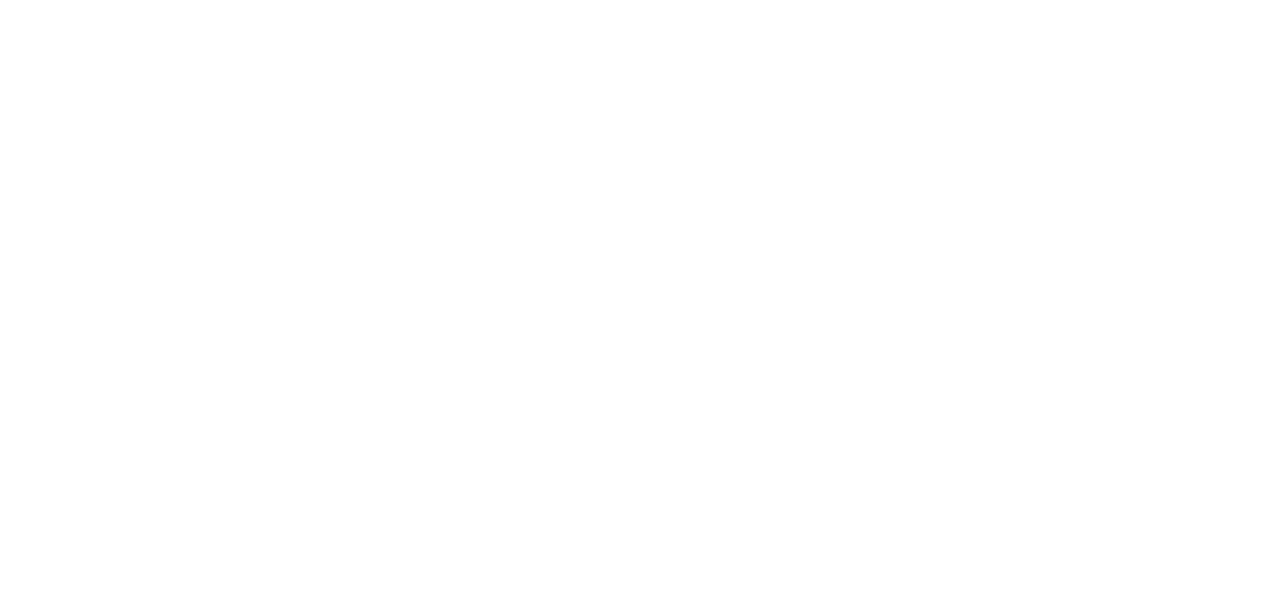 scroll, scrollTop: 0, scrollLeft: 0, axis: both 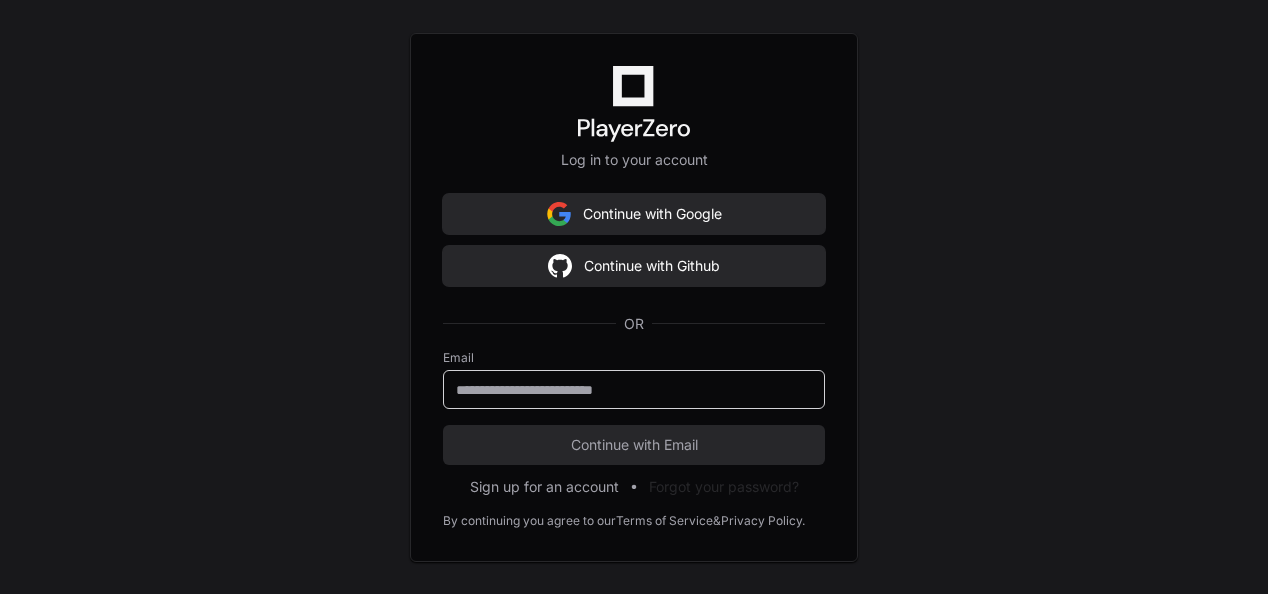 click at bounding box center (634, 390) 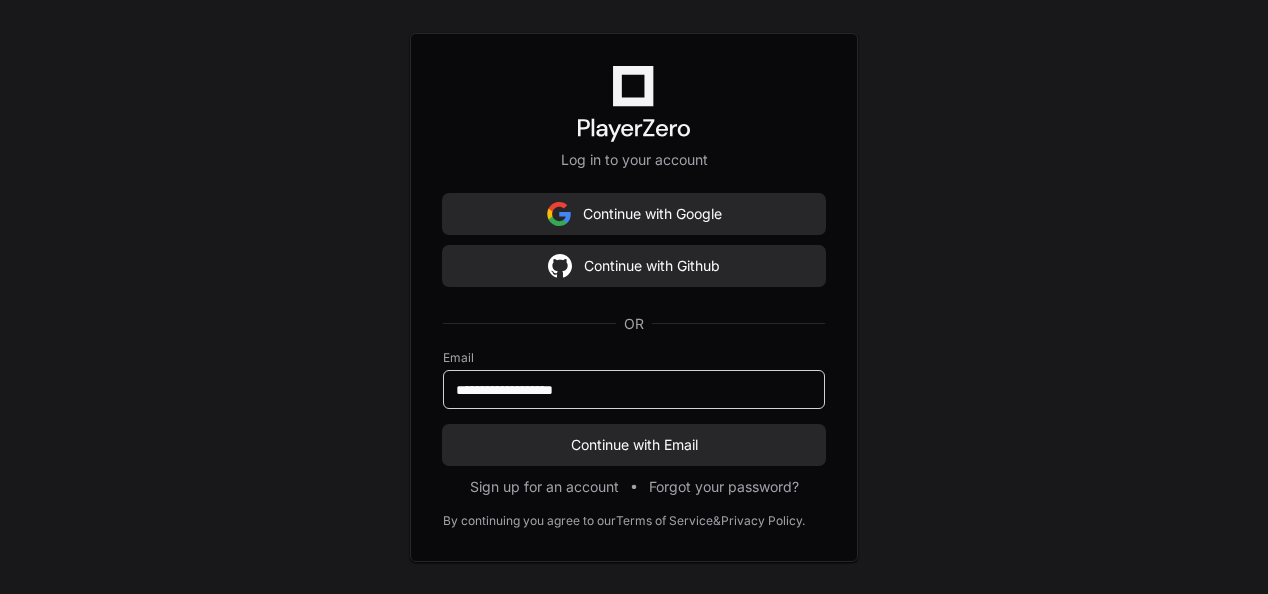 type on "**********" 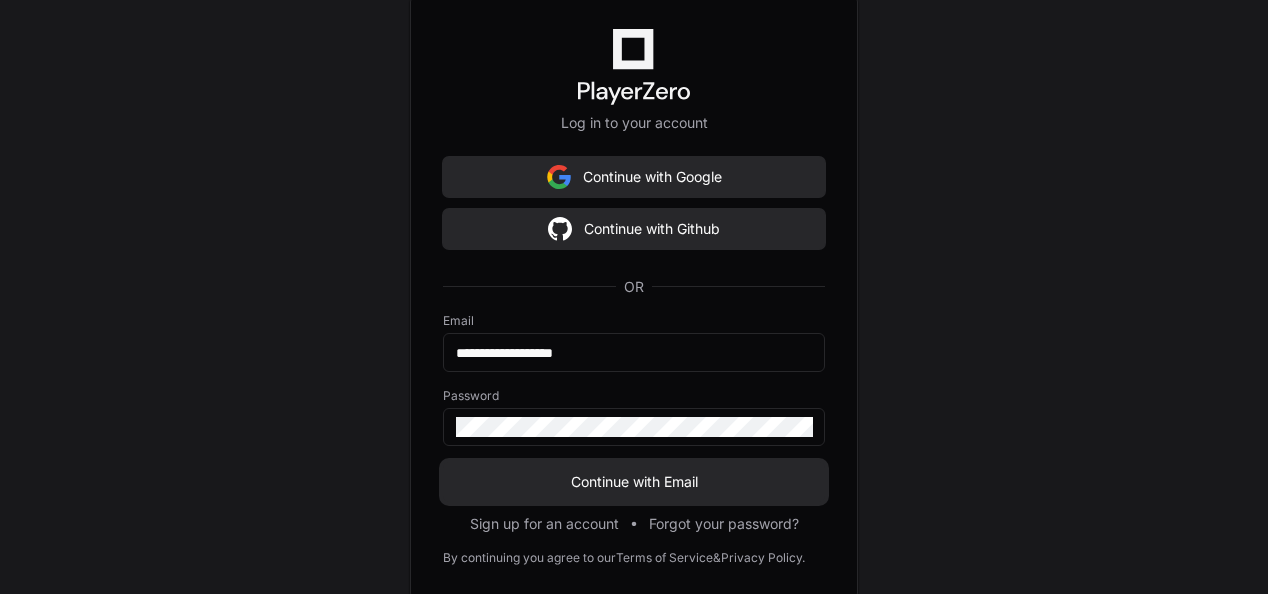 click on "Continue with Email" at bounding box center [634, 482] 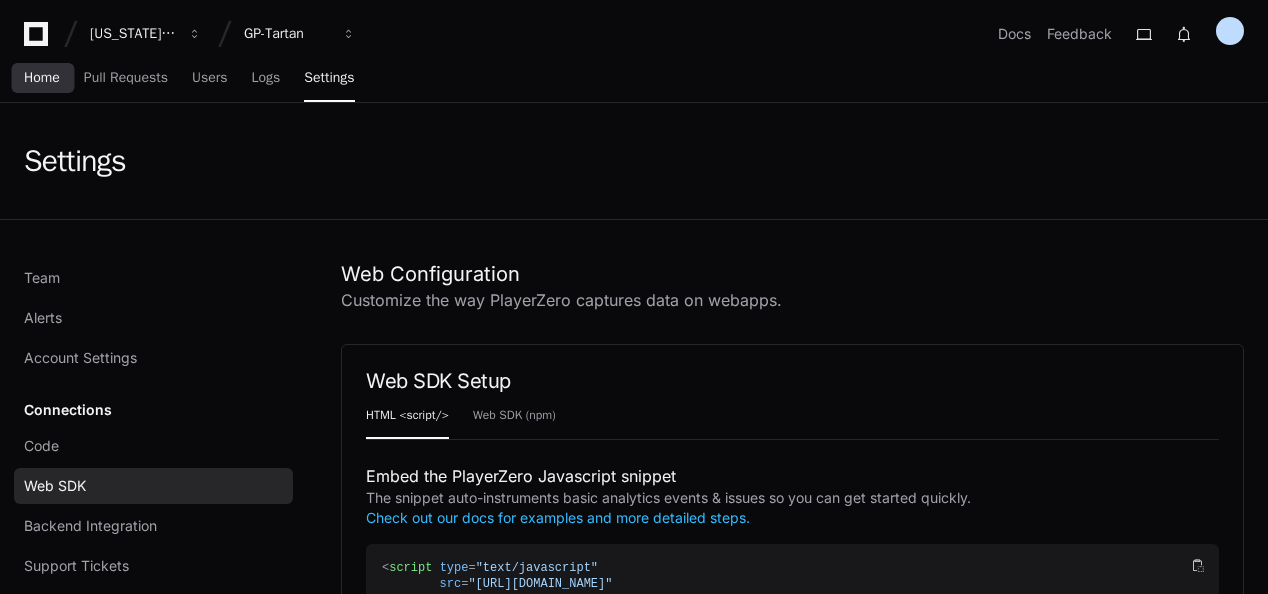click on "Home" at bounding box center [42, 78] 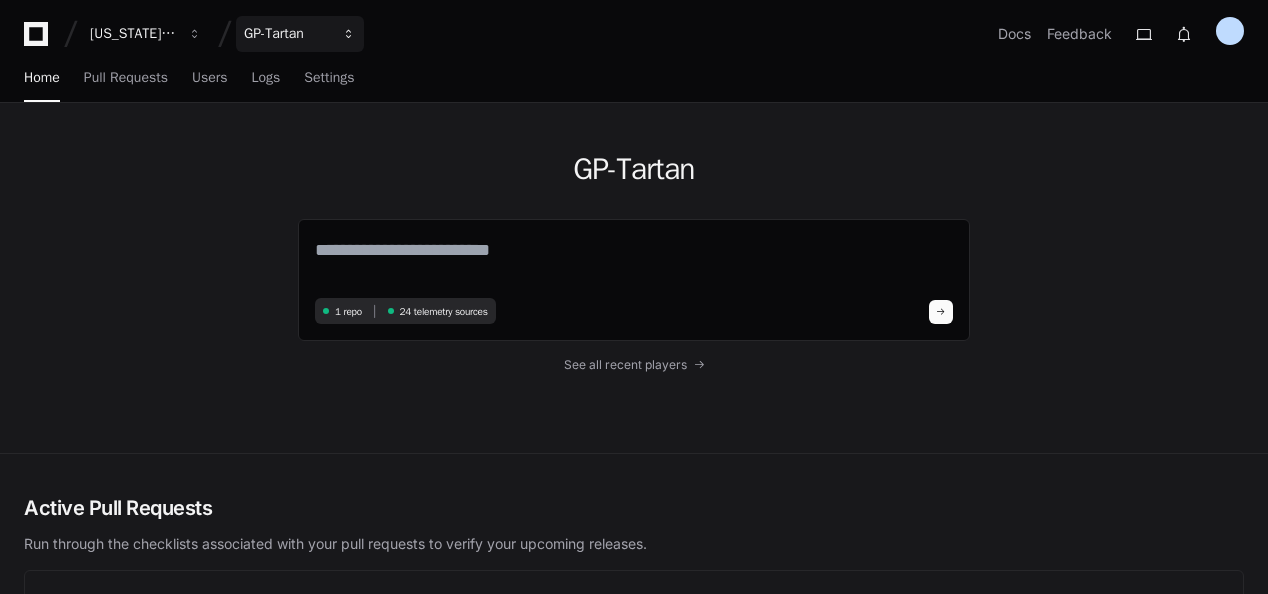 click on "GP-Tartan" at bounding box center [133, 34] 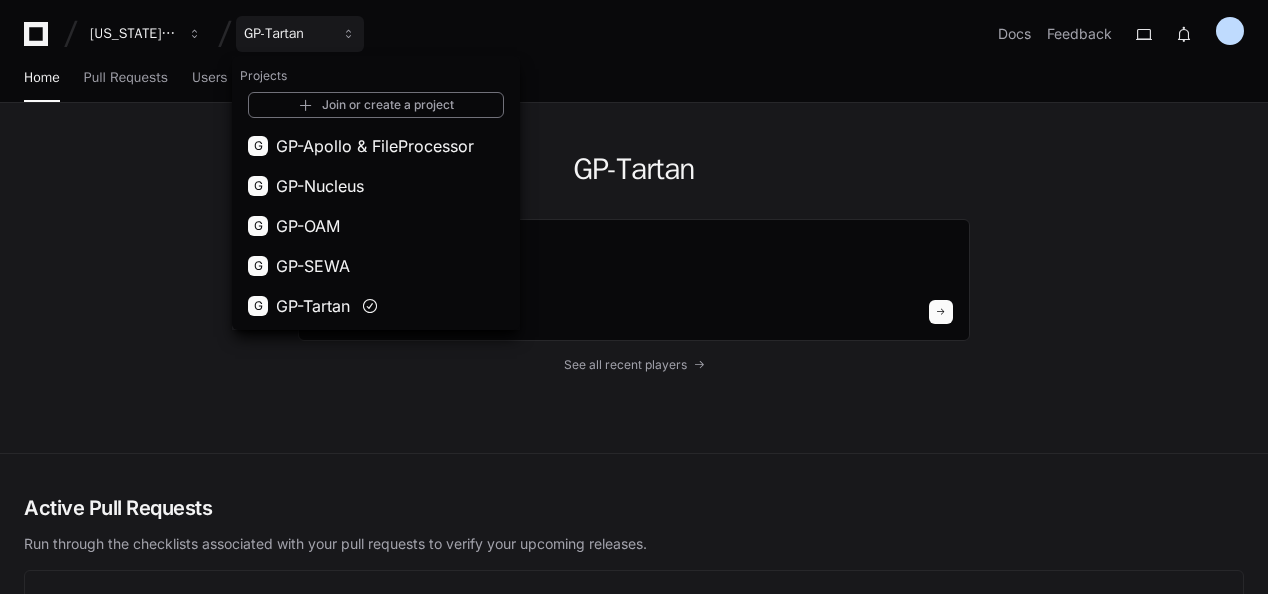 click on "GP-Tartan" 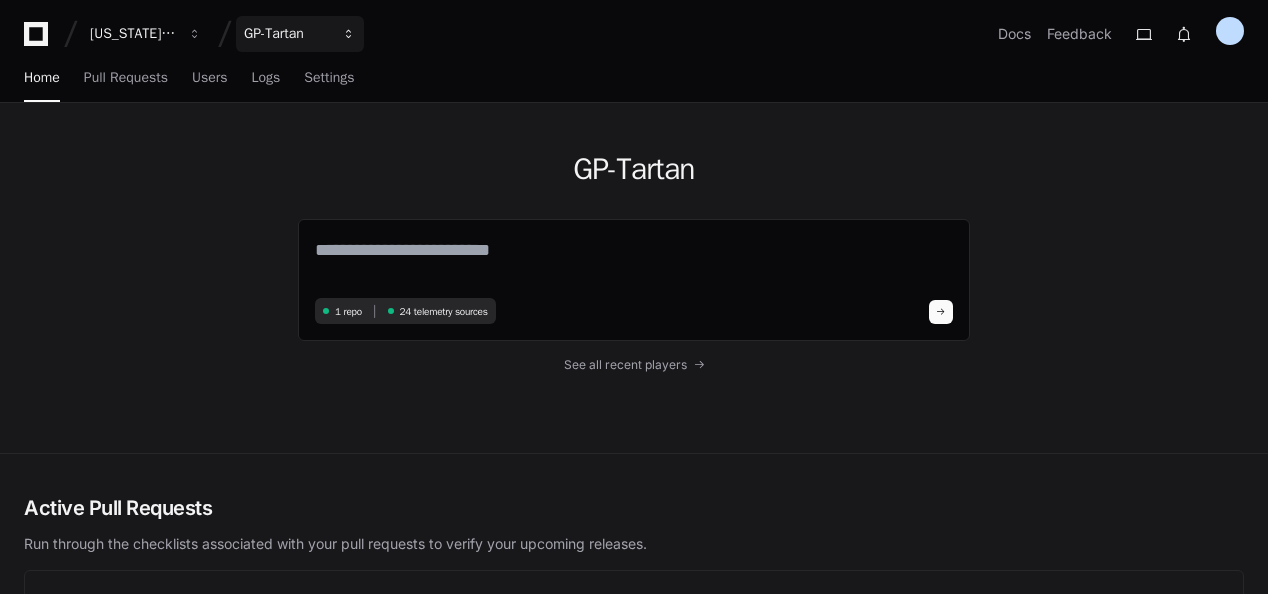 click on "GP-Tartan" at bounding box center [133, 34] 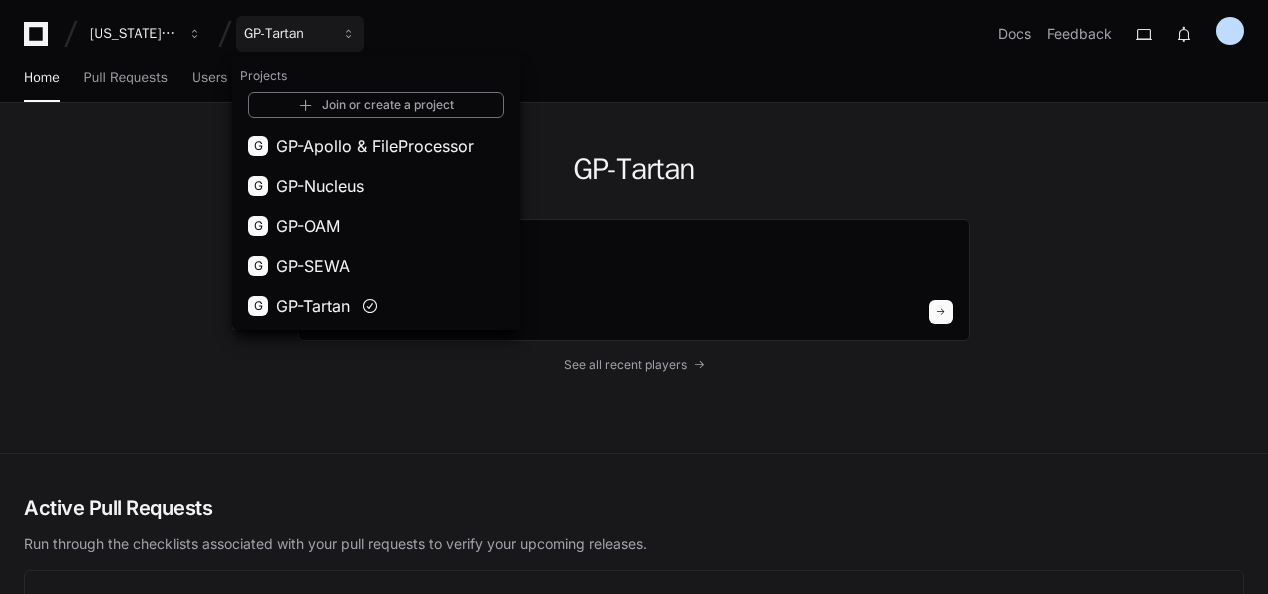 click on "GP-Tartan  1 repo 24 telemetry sources See all recent players" 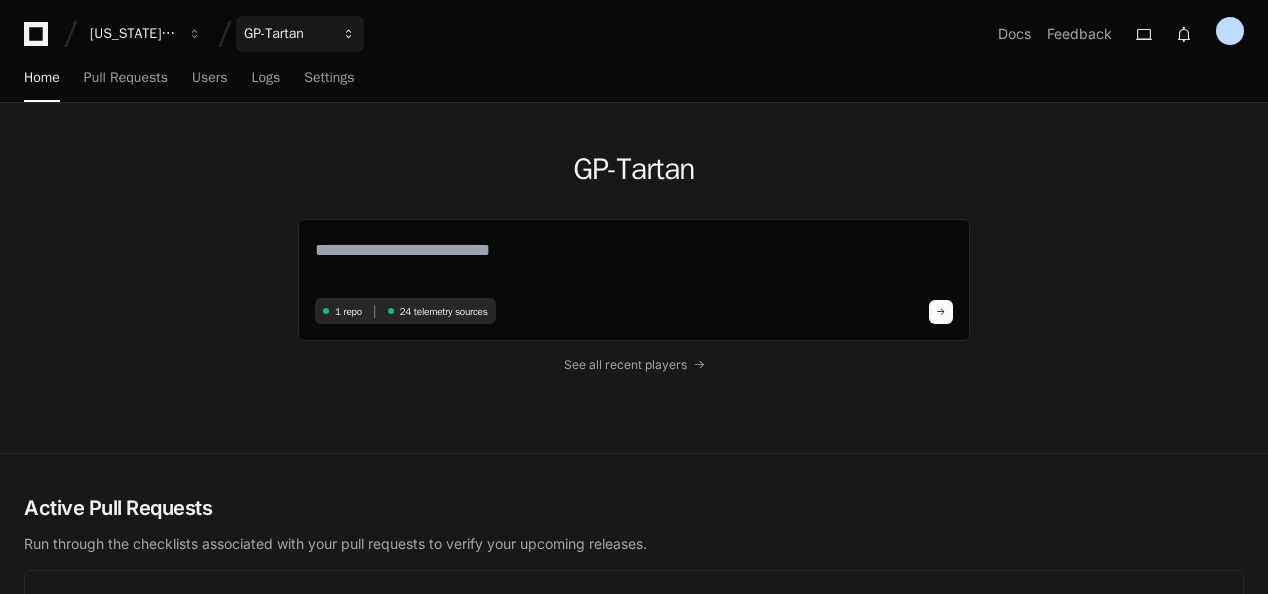 click on "GP-Tartan" at bounding box center (133, 34) 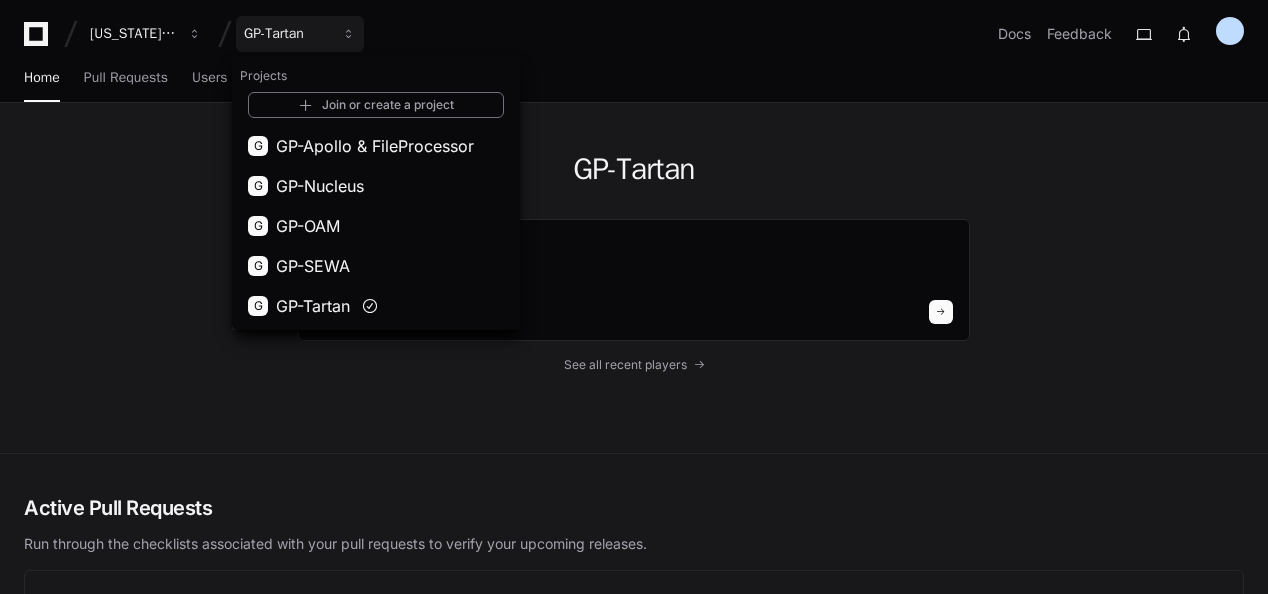 click on "GP-Tartan  1 repo 24 telemetry sources See all recent players" 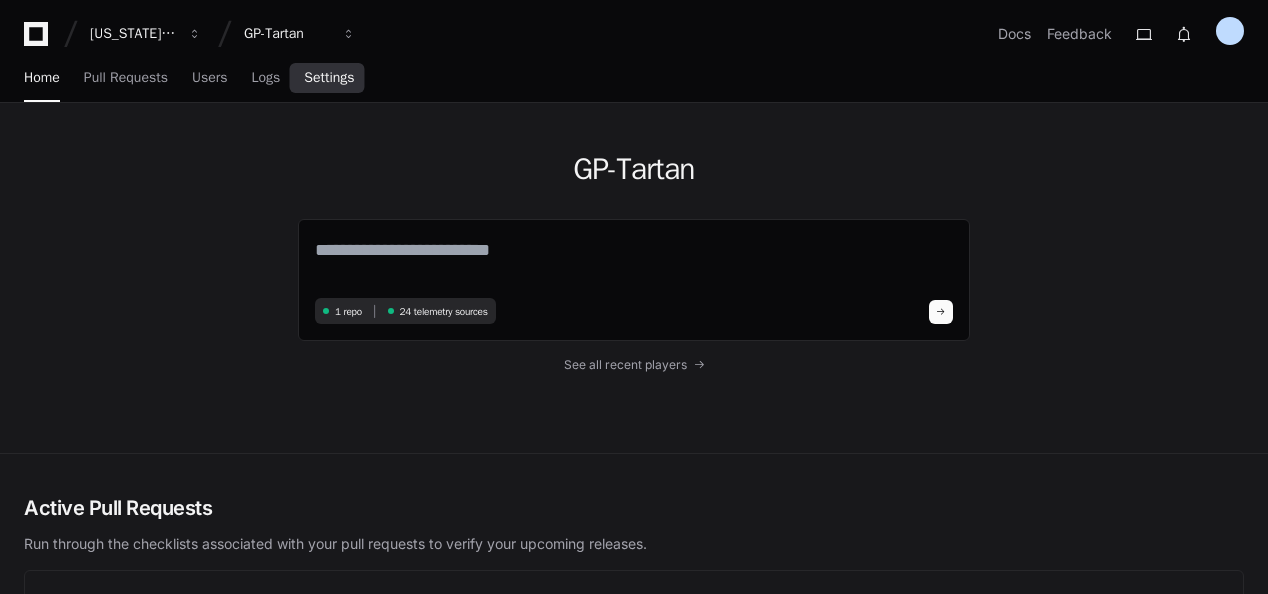 click on "Settings" at bounding box center [329, 78] 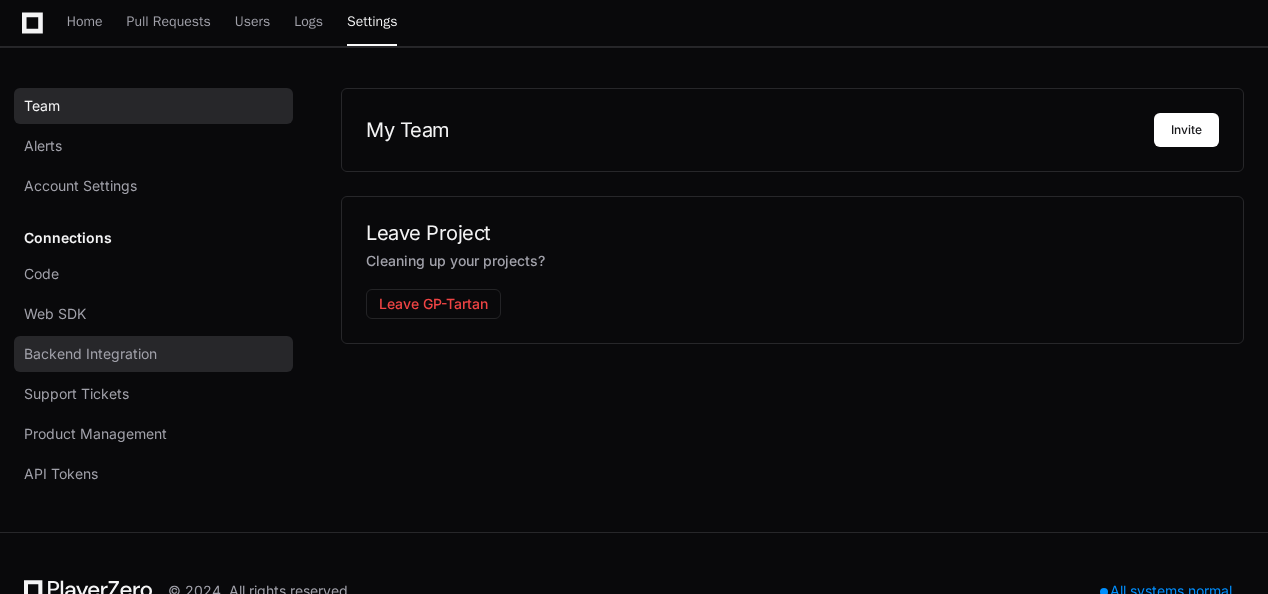 scroll, scrollTop: 200, scrollLeft: 0, axis: vertical 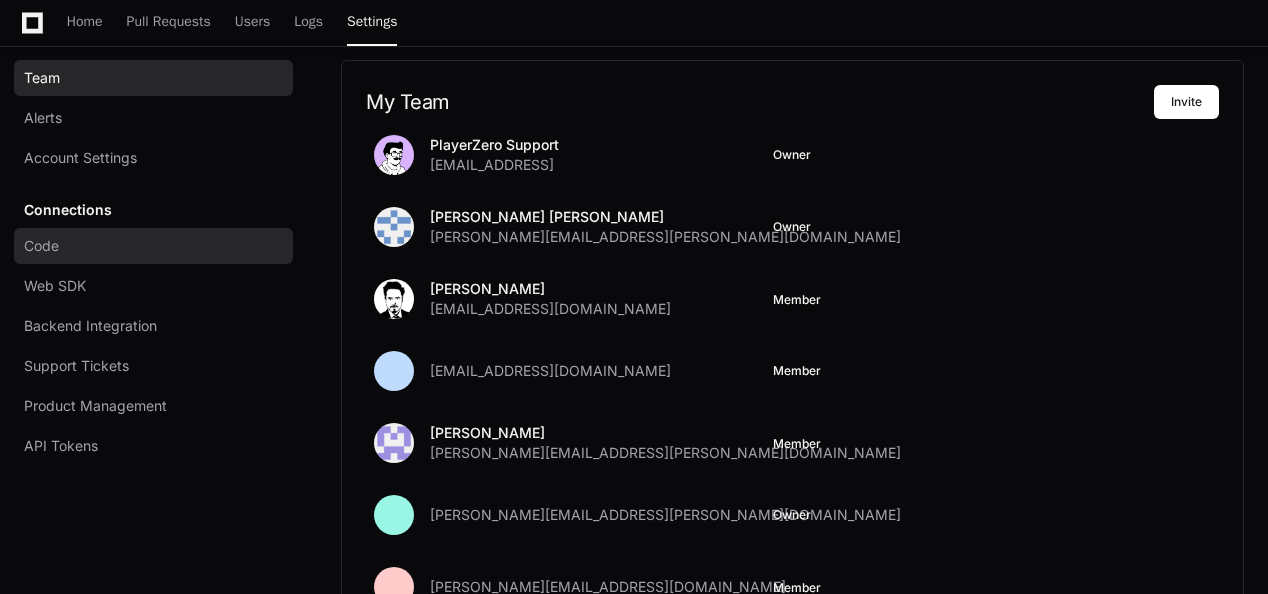 click on "Code" 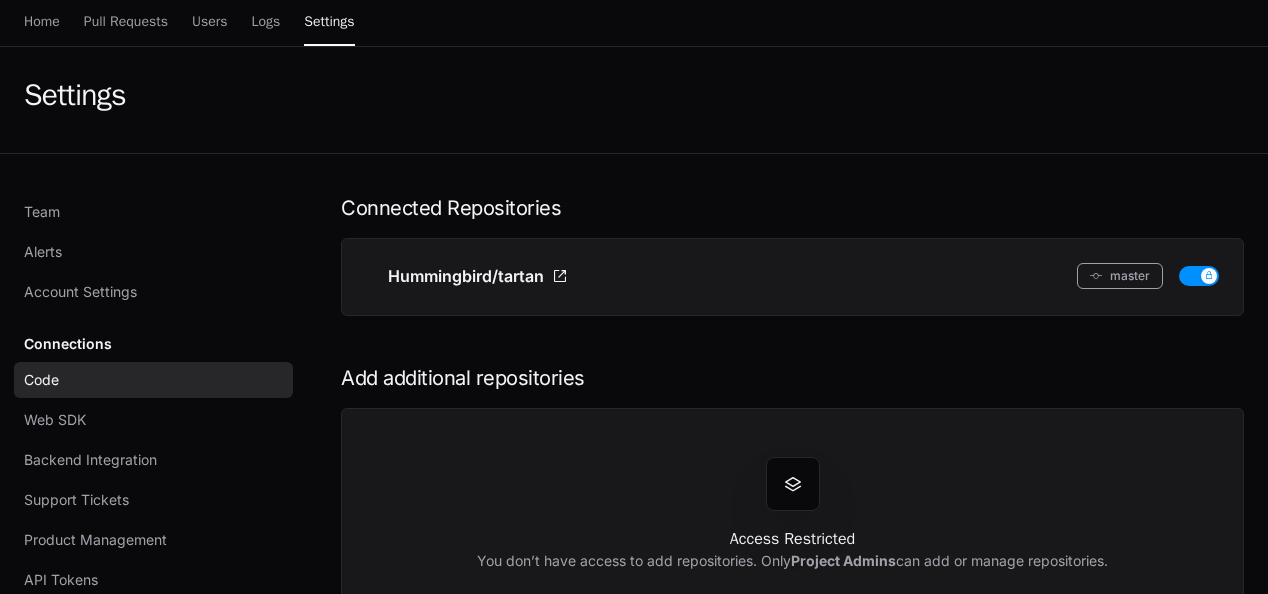 scroll, scrollTop: 0, scrollLeft: 0, axis: both 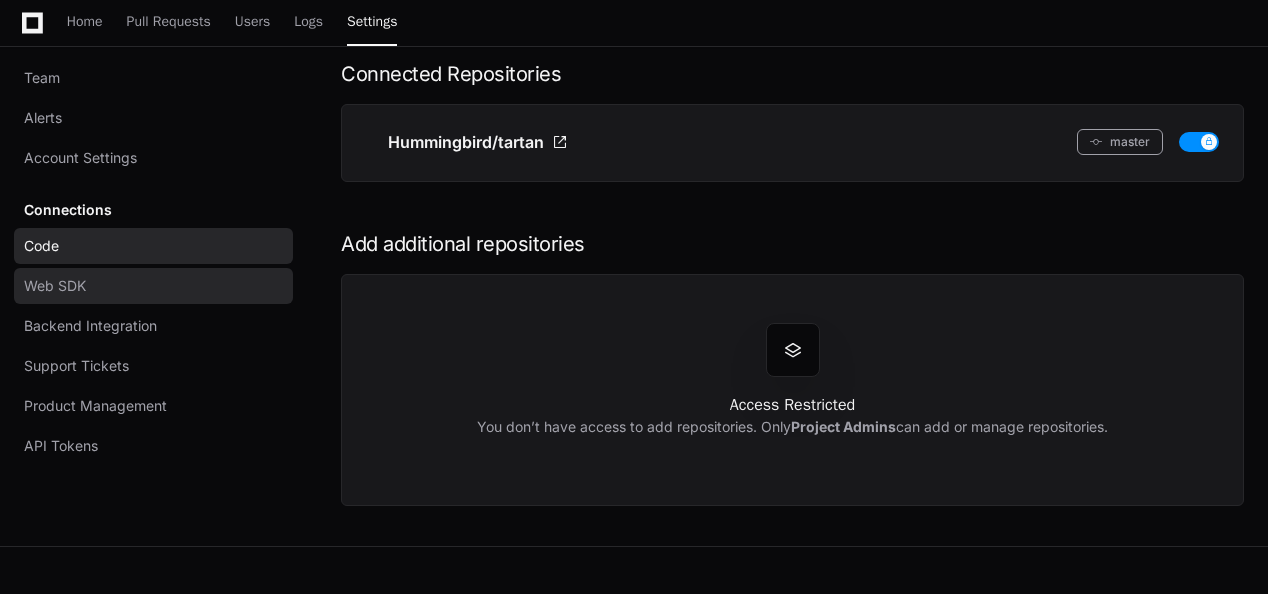 click on "Web SDK" 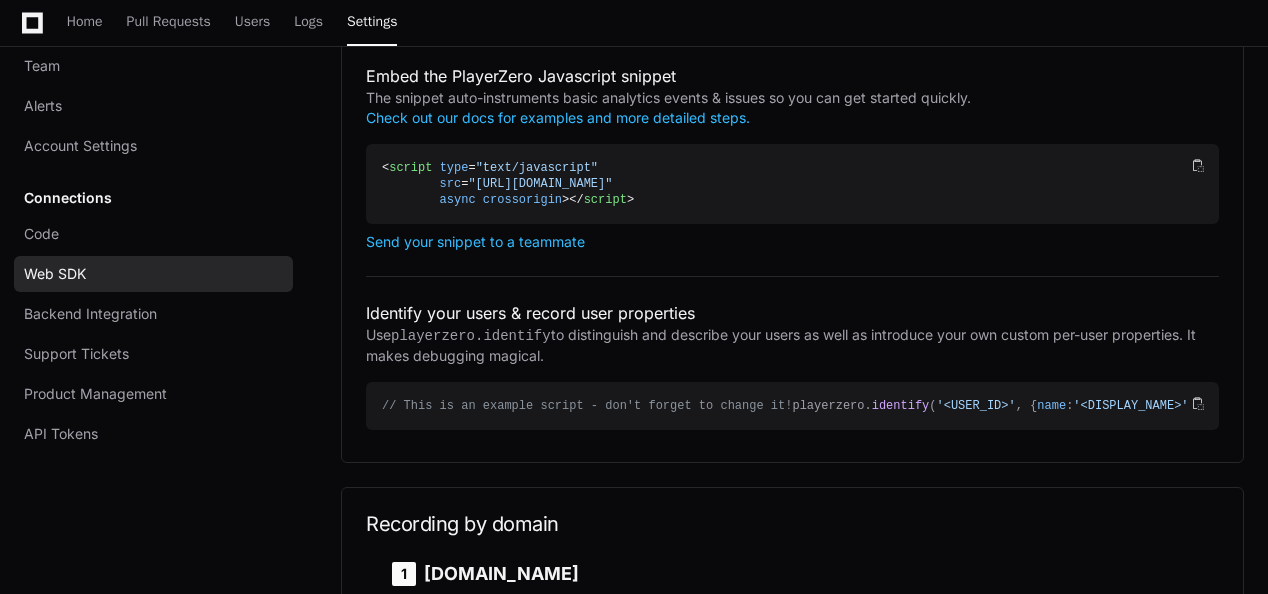 scroll, scrollTop: 300, scrollLeft: 0, axis: vertical 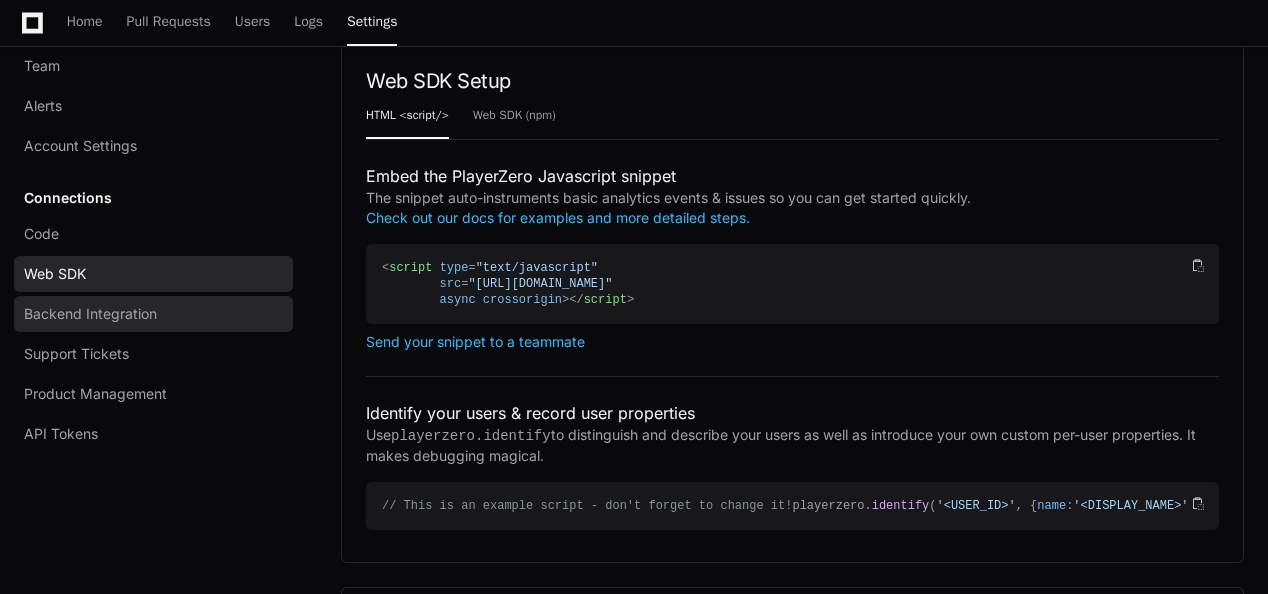 click on "Backend Integration" 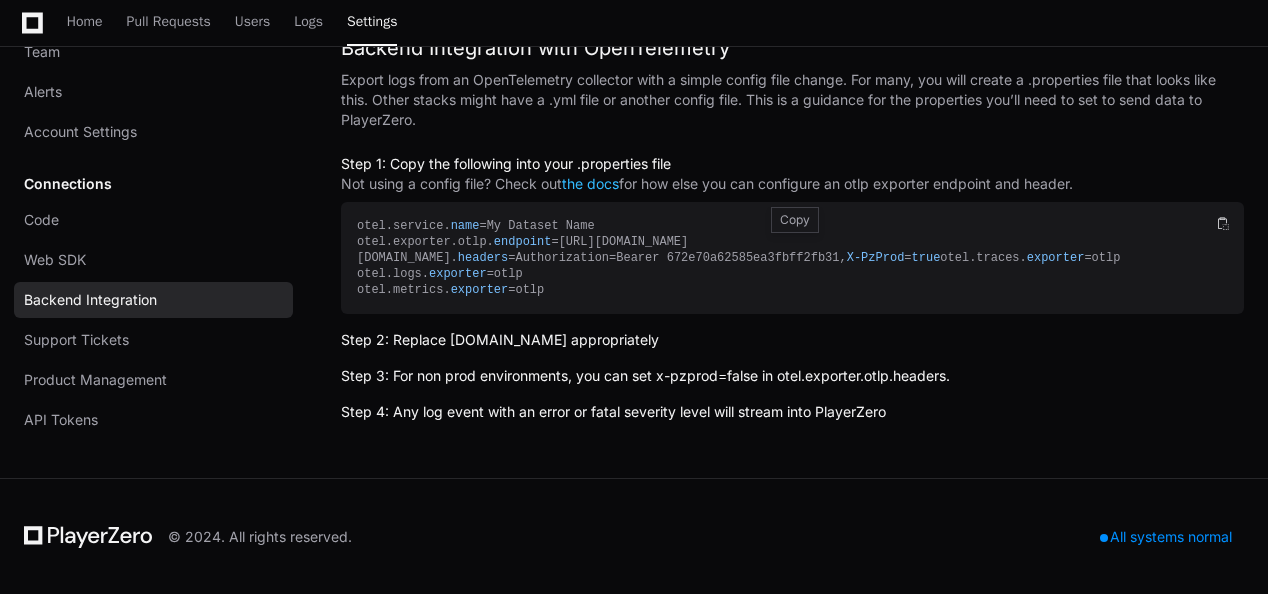 scroll, scrollTop: 126, scrollLeft: 0, axis: vertical 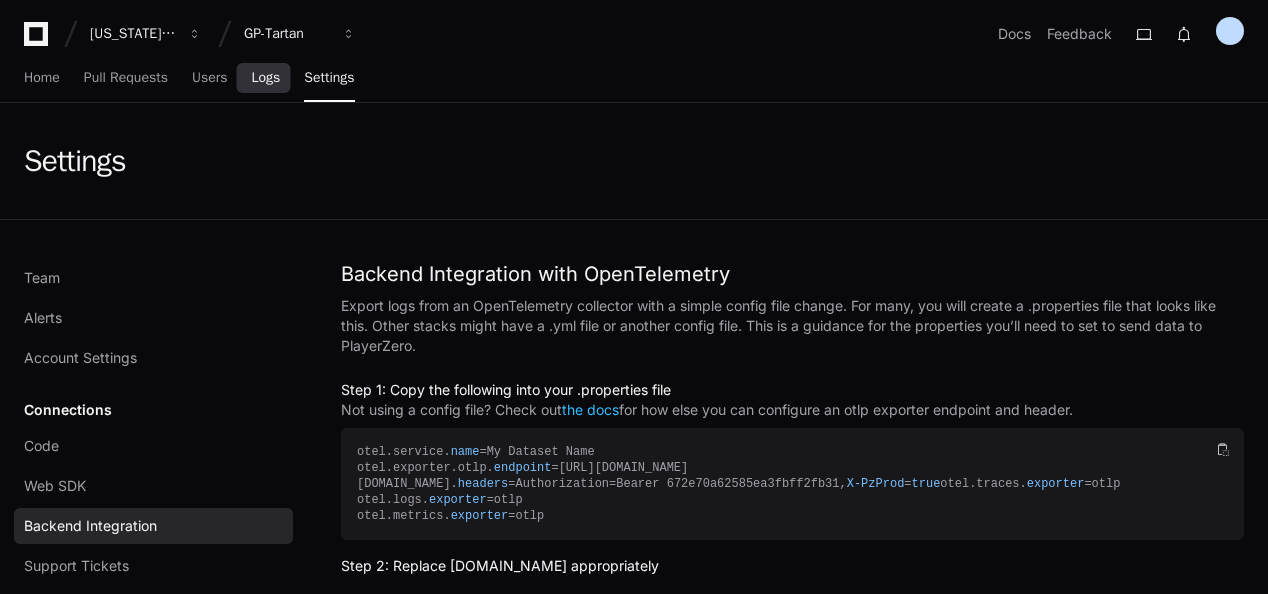click on "Logs" at bounding box center (265, 78) 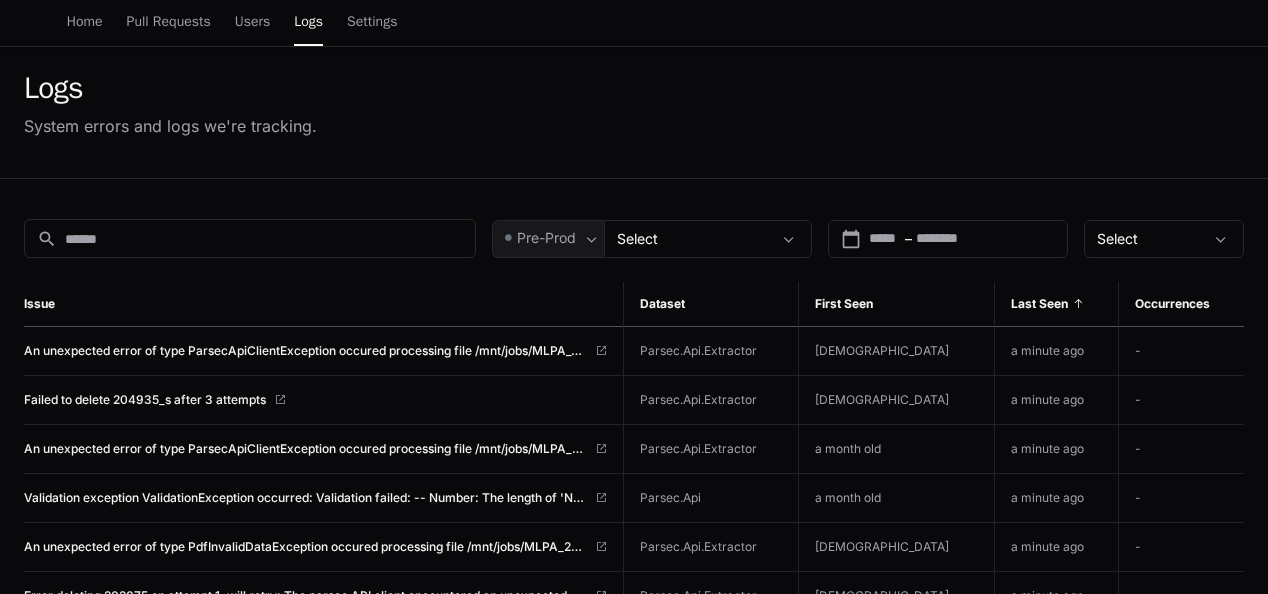 scroll, scrollTop: 200, scrollLeft: 0, axis: vertical 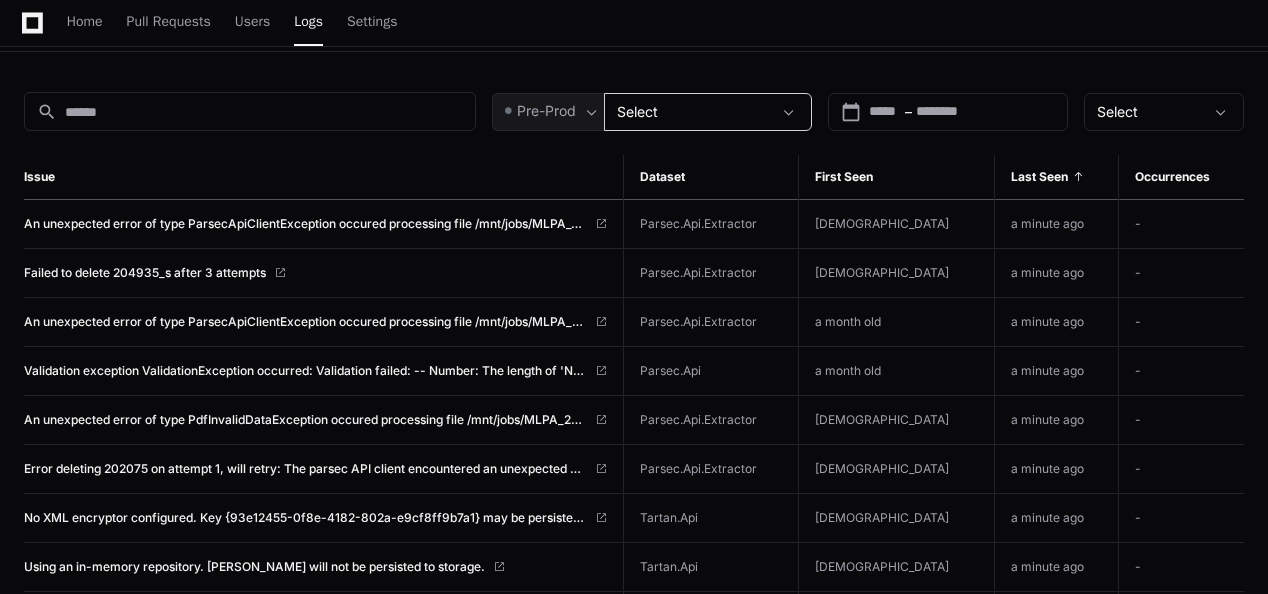 click on "Select" at bounding box center (694, 112) 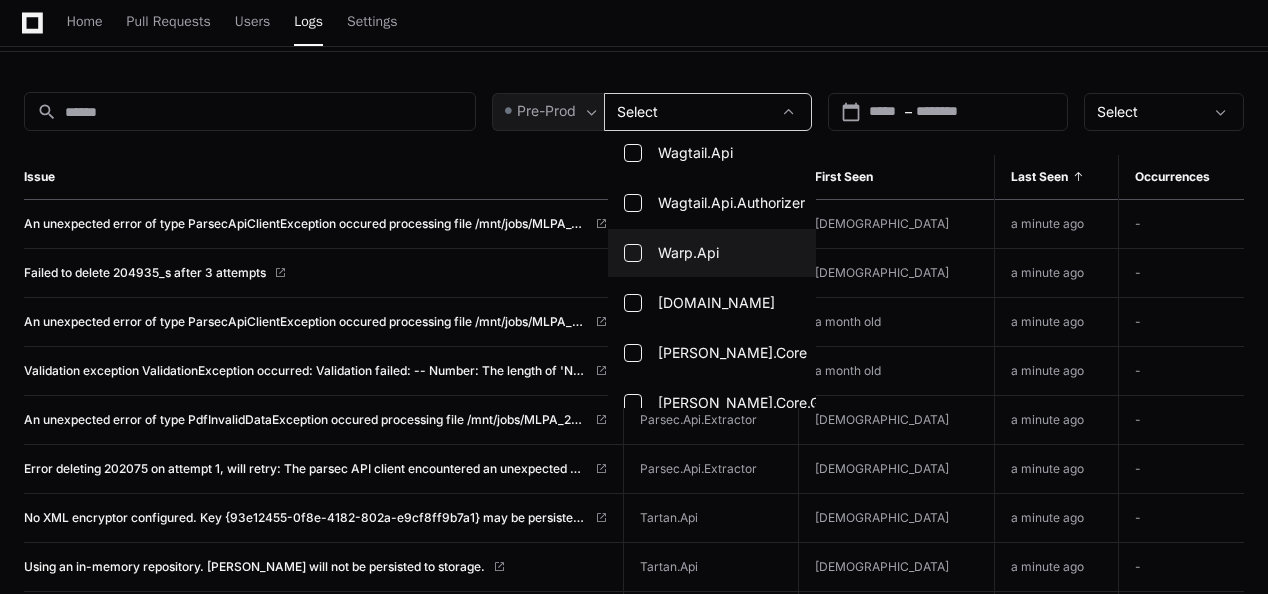 scroll, scrollTop: 948, scrollLeft: 0, axis: vertical 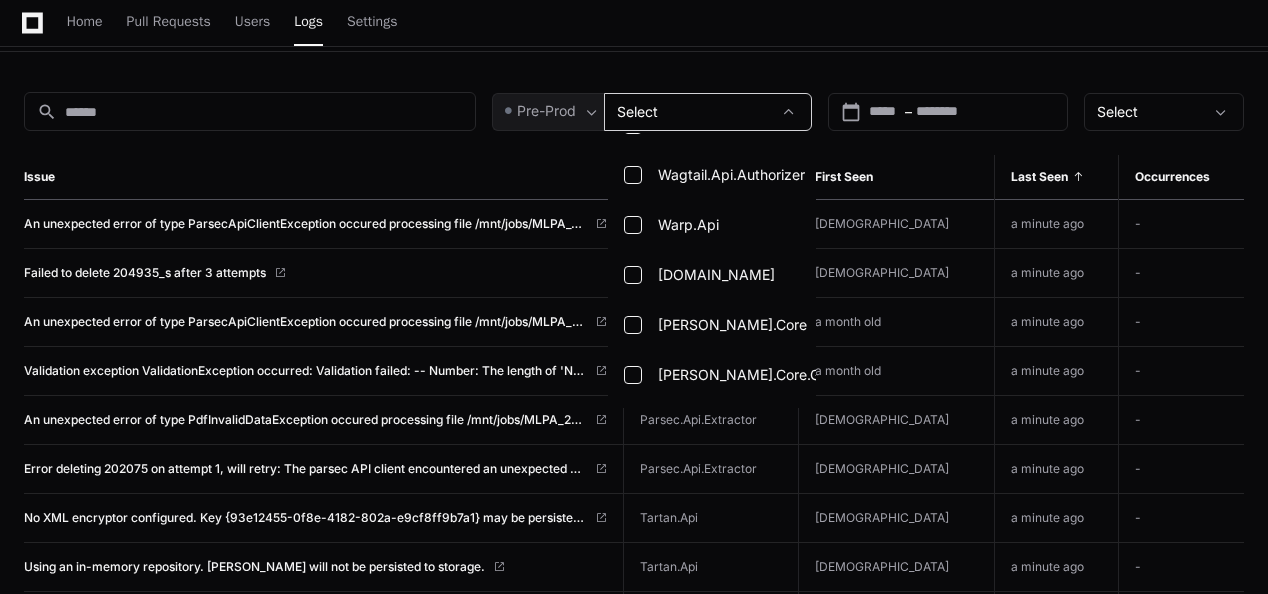 click at bounding box center [634, 297] 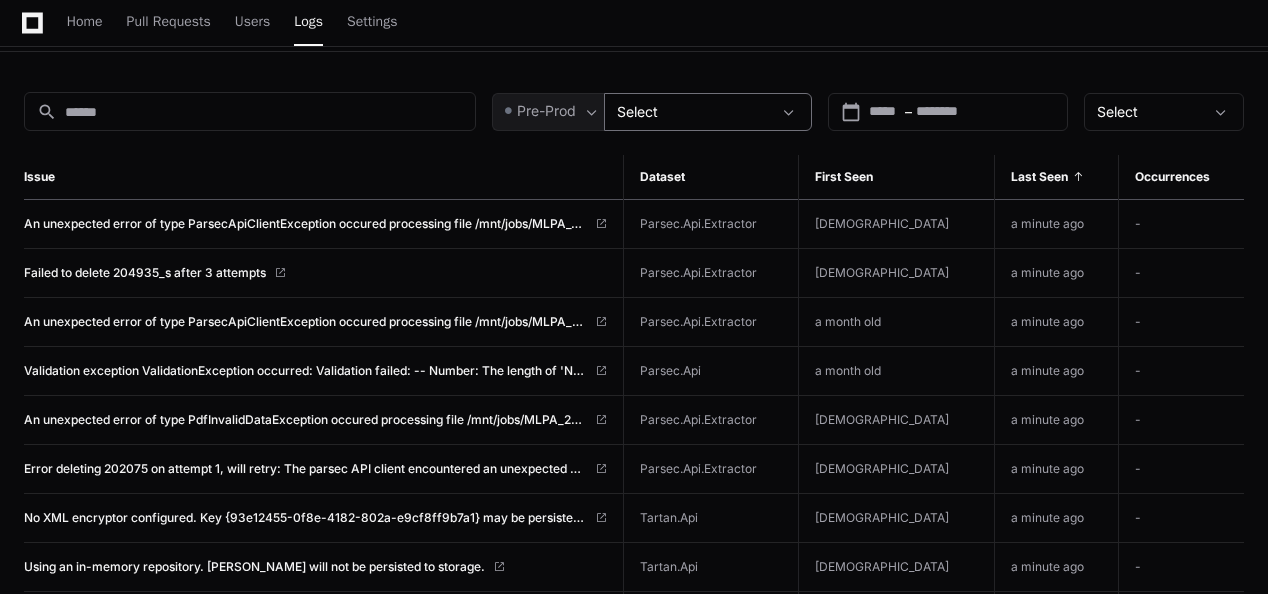 click on "Select" 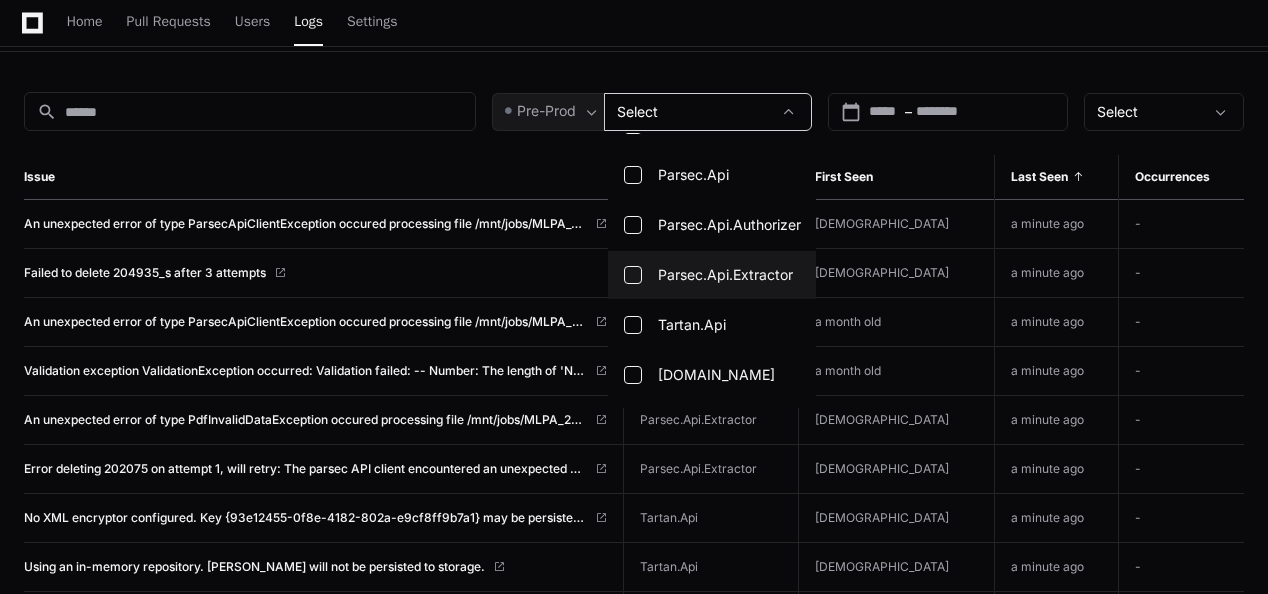 scroll, scrollTop: 500, scrollLeft: 0, axis: vertical 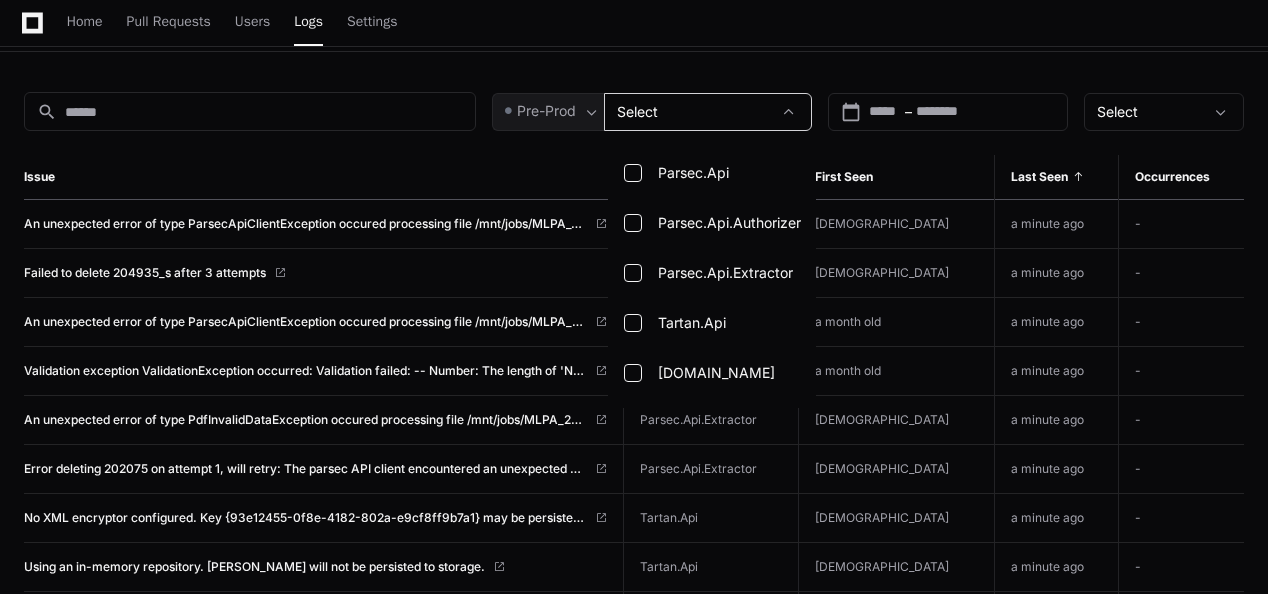 click at bounding box center [634, 297] 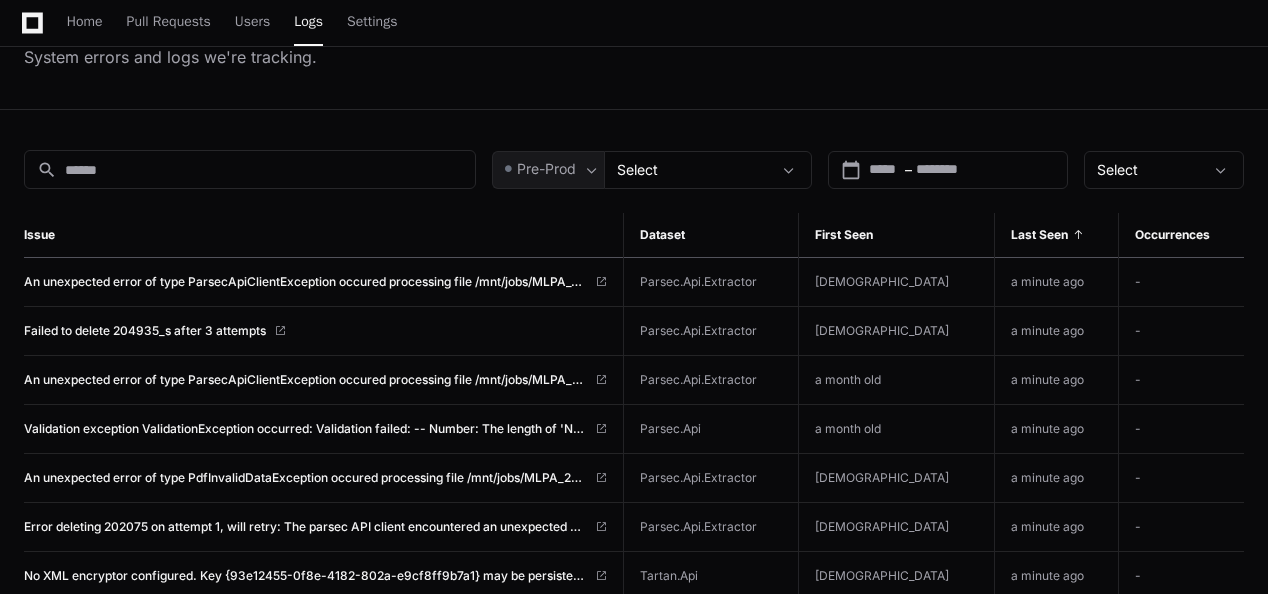 scroll, scrollTop: 0, scrollLeft: 0, axis: both 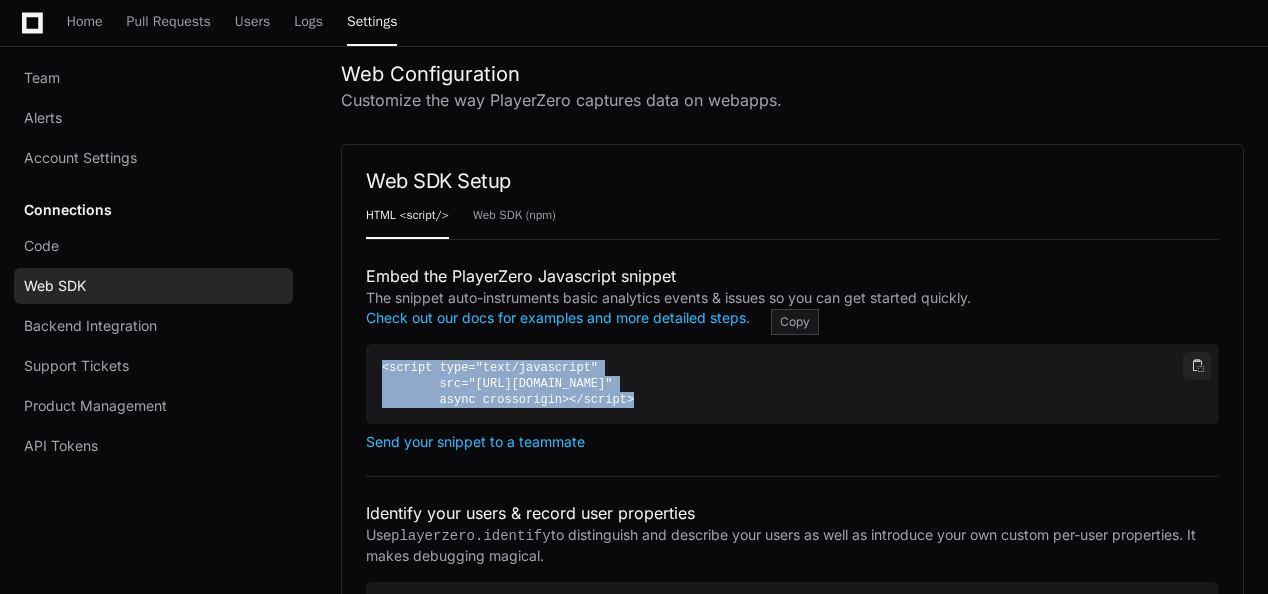 click 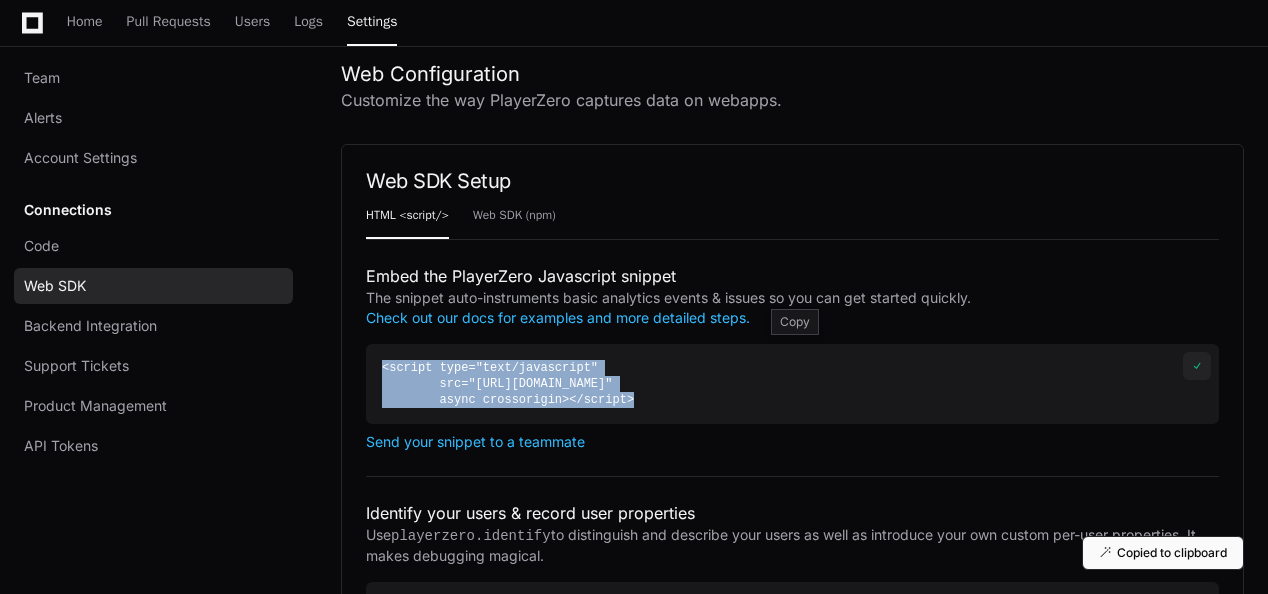 click on "< script   type = "text/javascript"
src = "https://go.playerzero.app/record/672e70a62585ea3fbff2fb31"
async   crossorigin > </ script >" 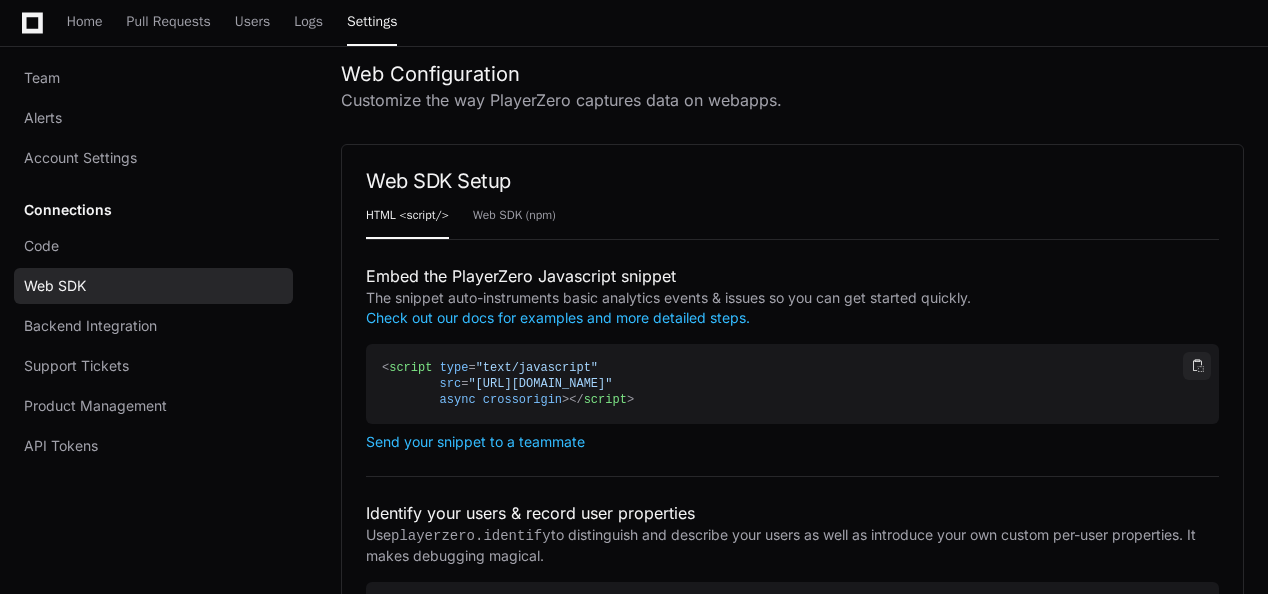 scroll, scrollTop: 0, scrollLeft: 0, axis: both 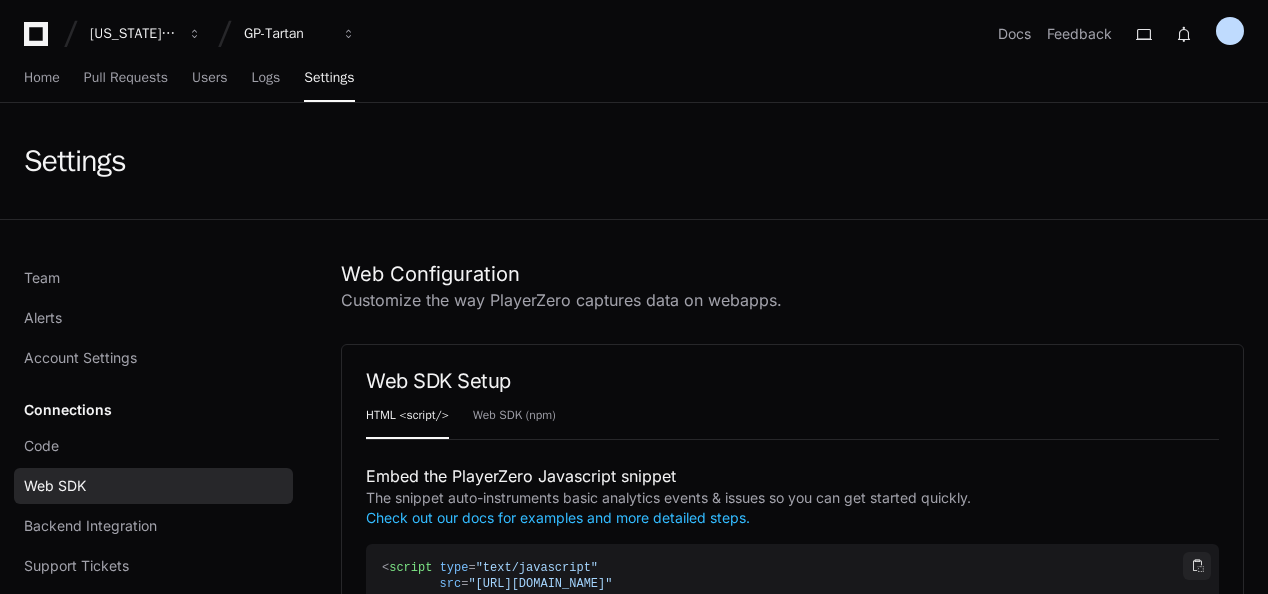 click on "Home Pull Requests Users Logs Settings" at bounding box center [634, 79] 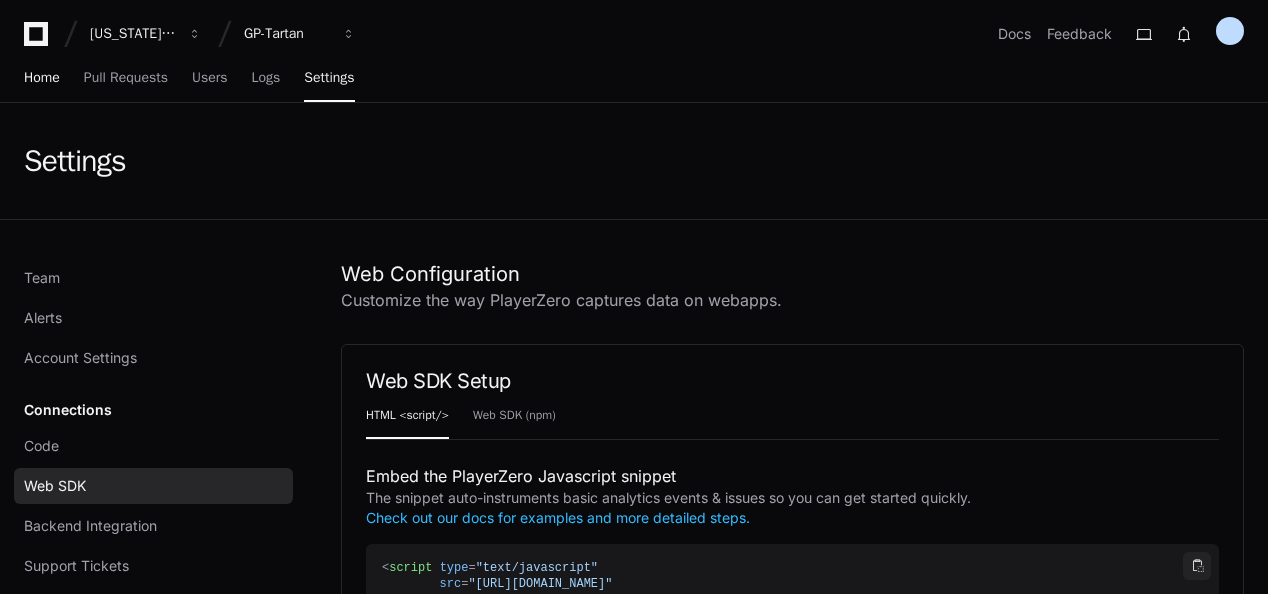 click on "Home" at bounding box center [42, 78] 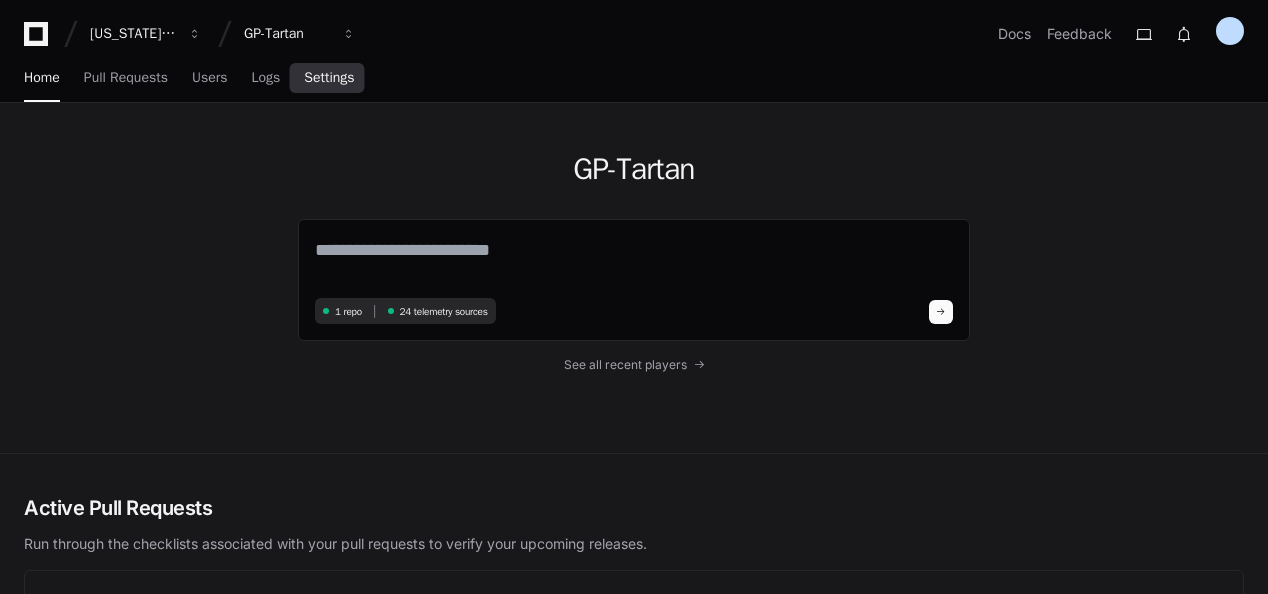 click on "Settings" at bounding box center (329, 78) 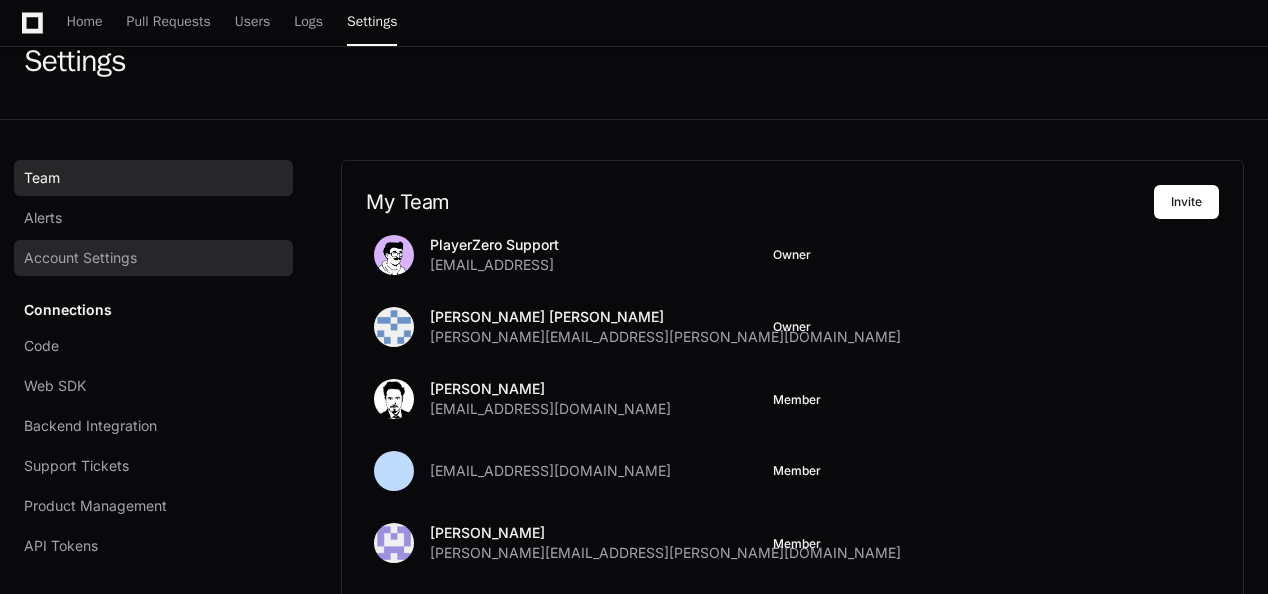 scroll, scrollTop: 200, scrollLeft: 0, axis: vertical 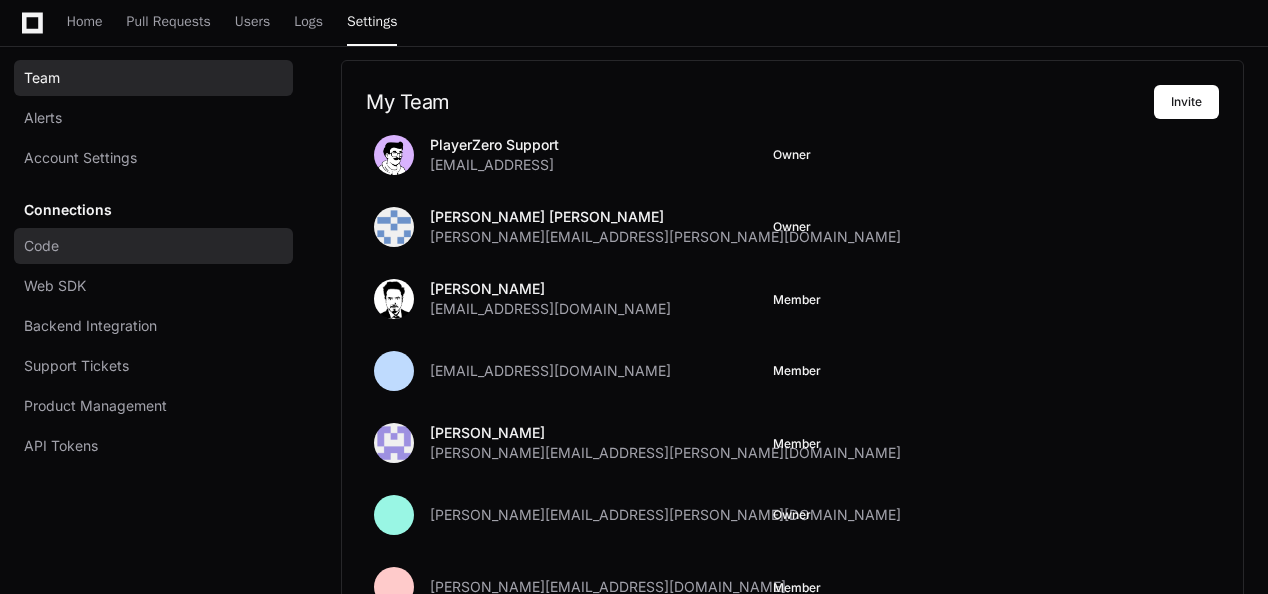 click on "Code" 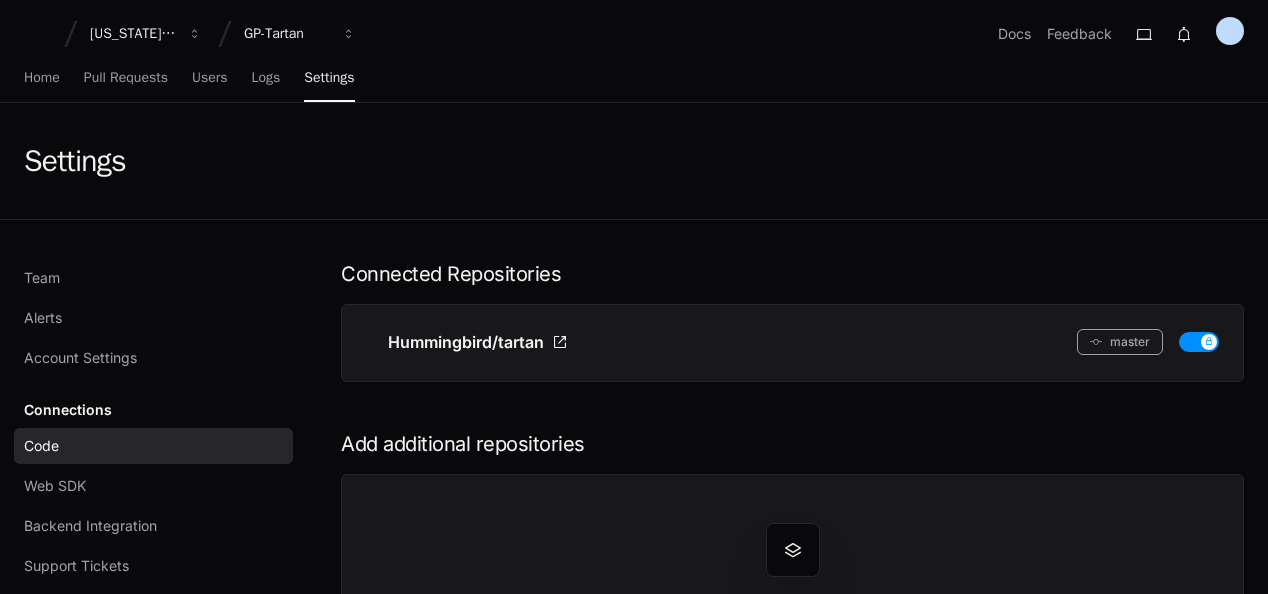 scroll, scrollTop: 100, scrollLeft: 0, axis: vertical 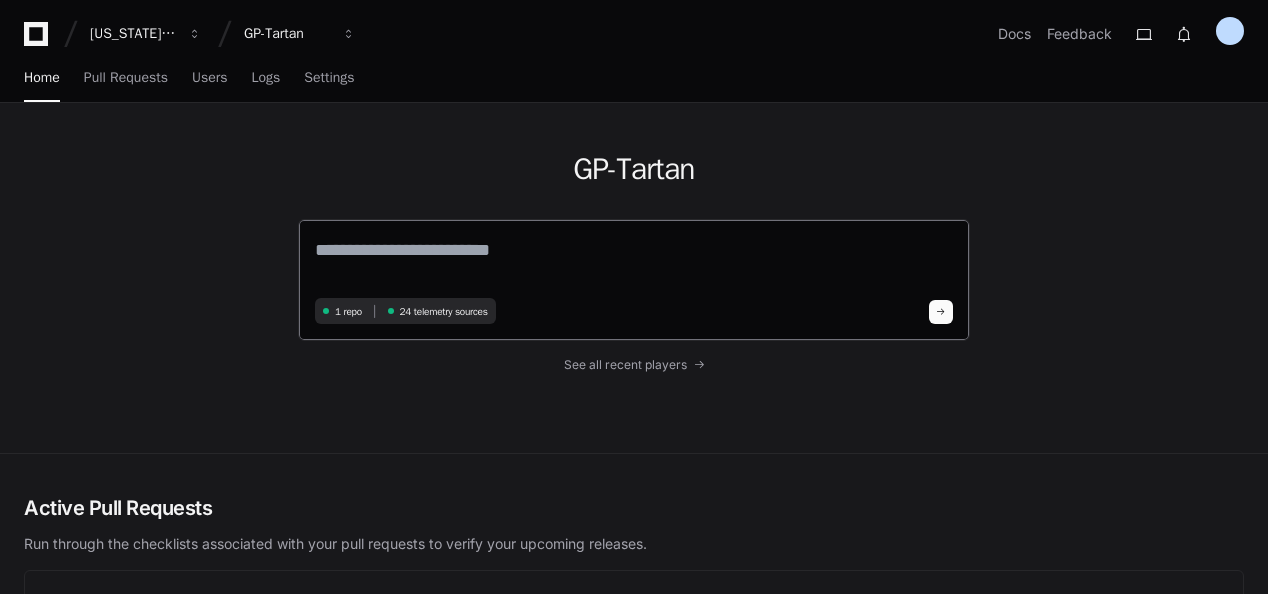 click 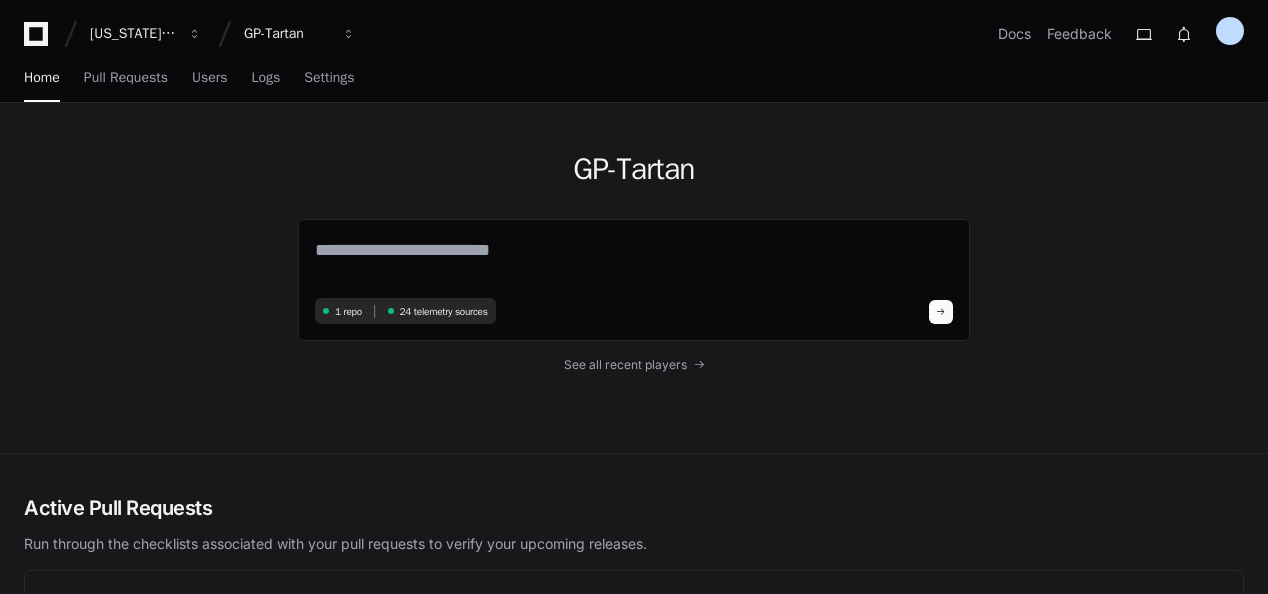 click on "GP-Tartan" 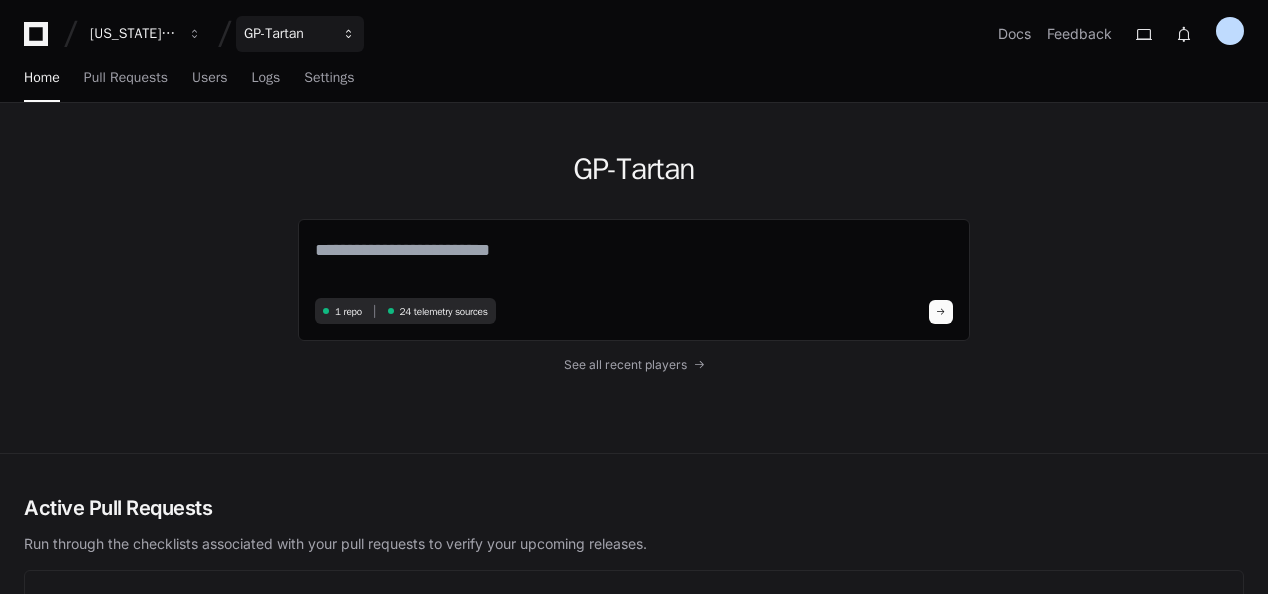 click on "GP-Tartan" at bounding box center [133, 34] 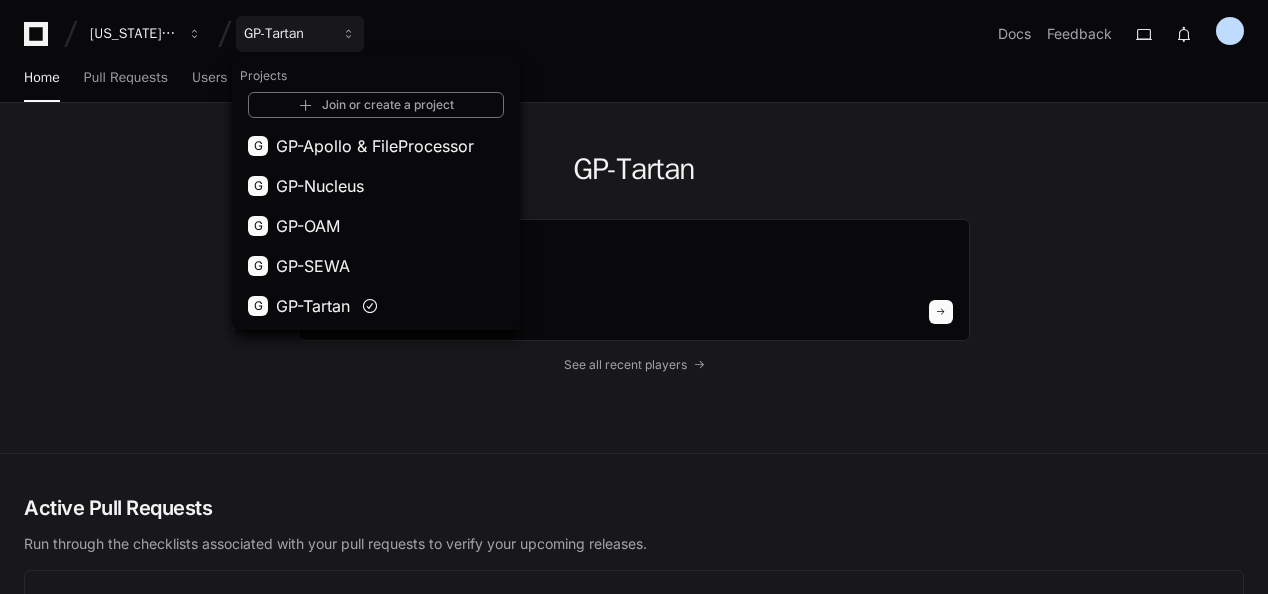 click on "GP-Tartan  1 repo 24 telemetry sources See all recent players" 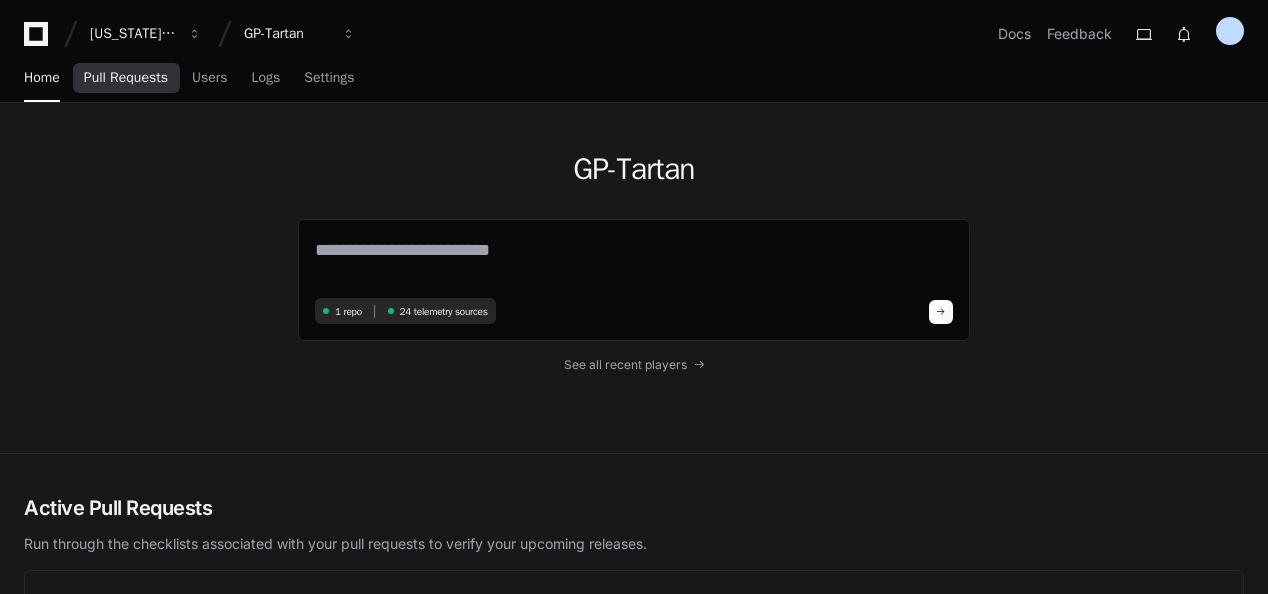 click on "Pull Requests" at bounding box center [126, 78] 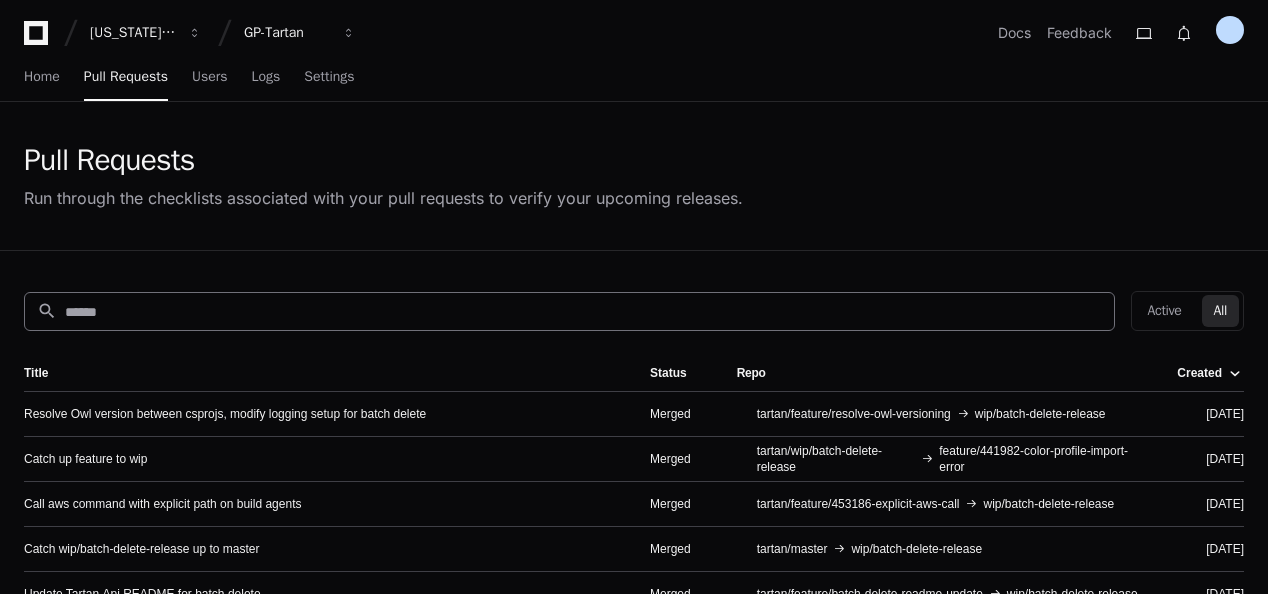 scroll, scrollTop: 100, scrollLeft: 0, axis: vertical 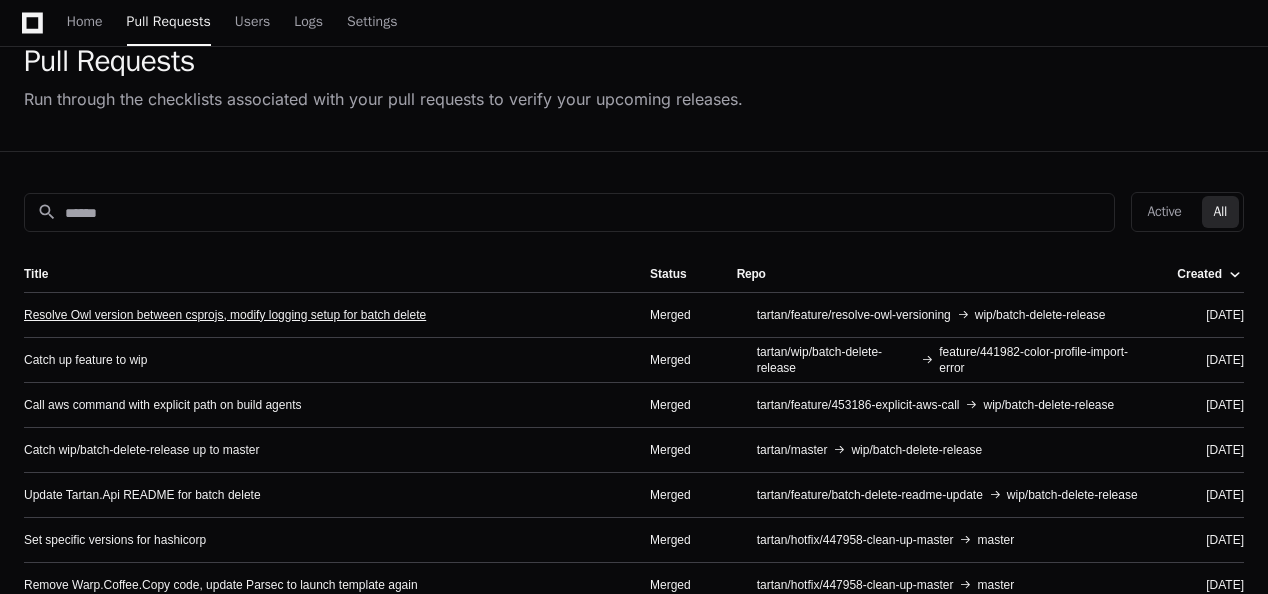 click on "Resolve Owl version between csprojs, modify logging setup for batch delete" 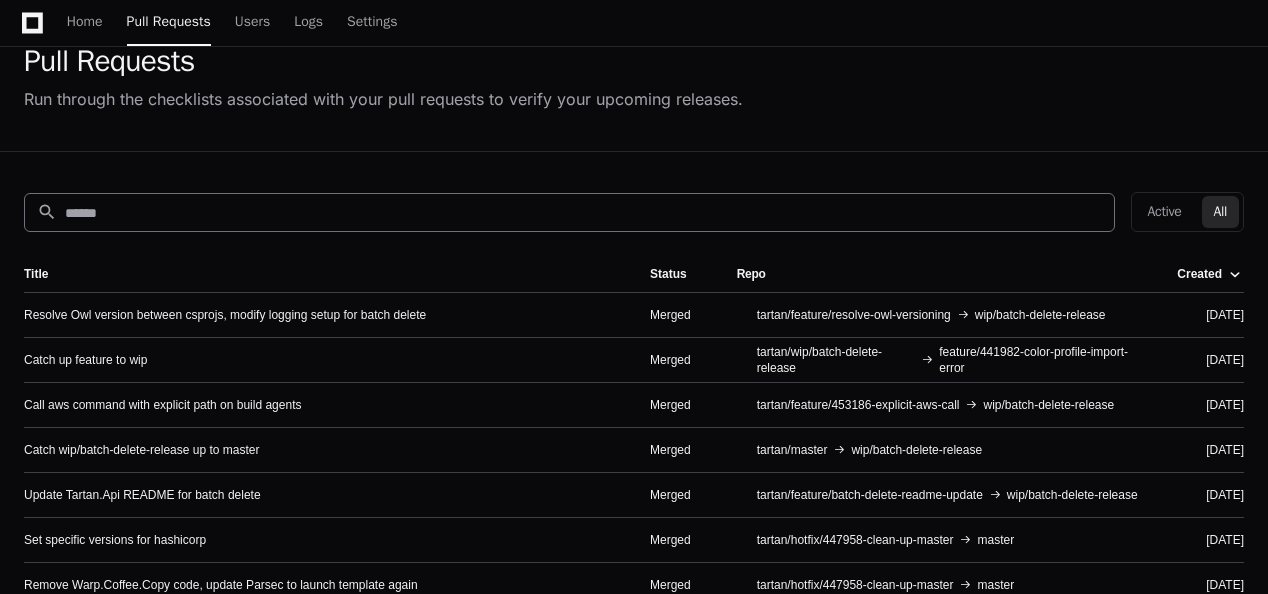 scroll, scrollTop: 200, scrollLeft: 0, axis: vertical 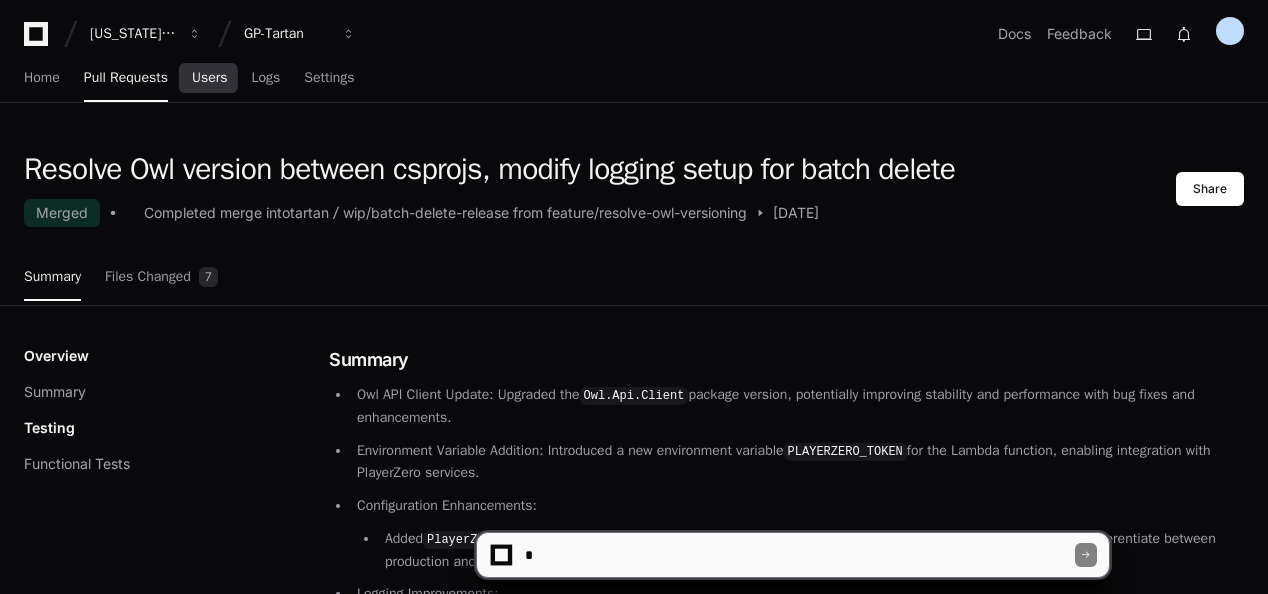 click on "Users" at bounding box center (210, 78) 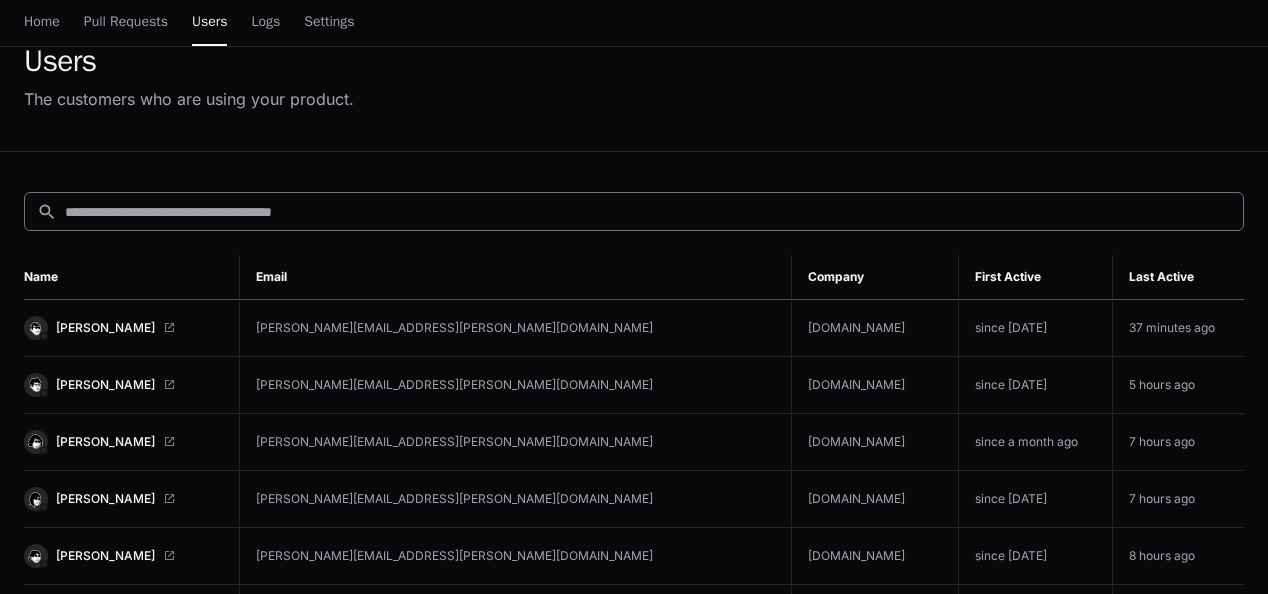 scroll, scrollTop: 0, scrollLeft: 0, axis: both 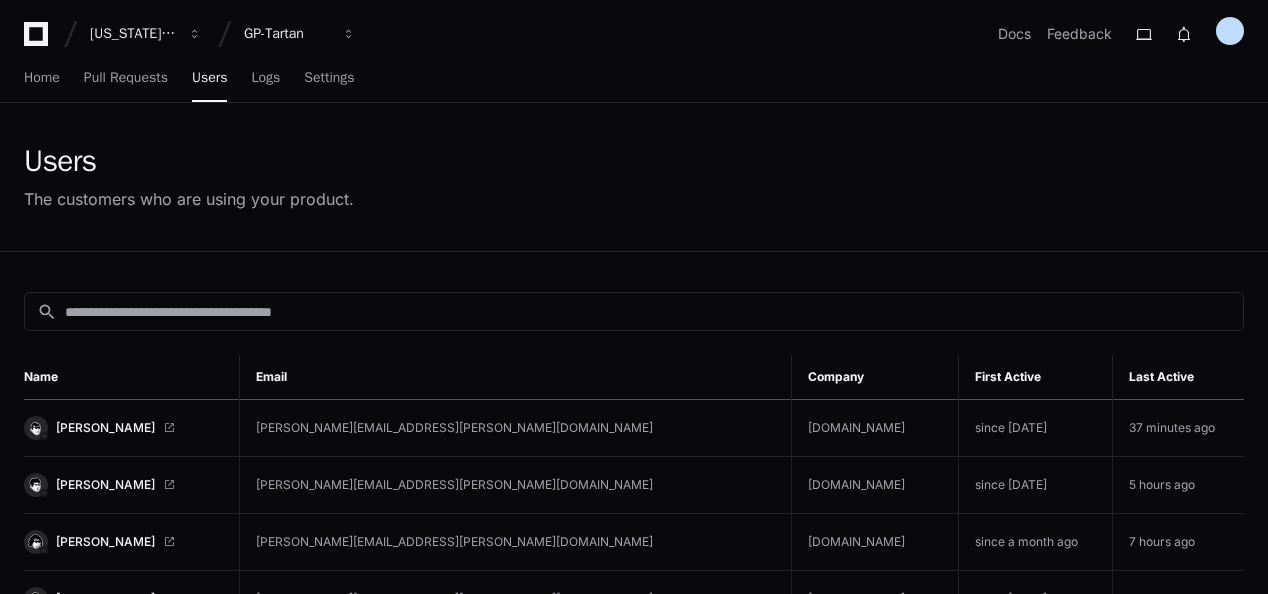 click 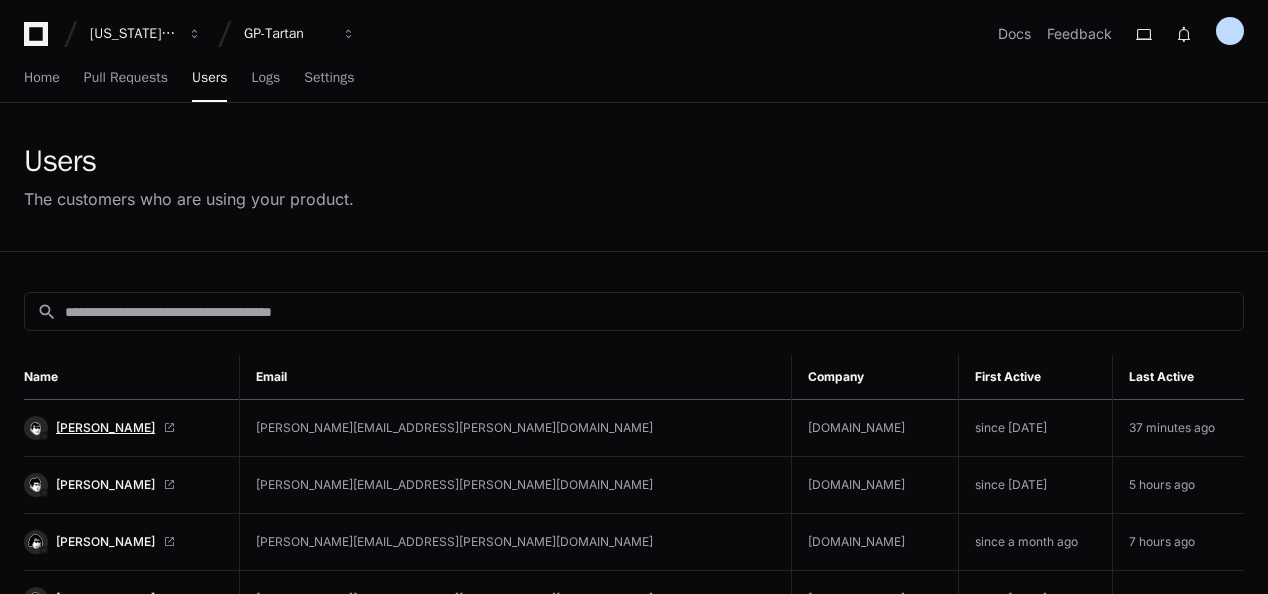 click on "Jeremy Doan" 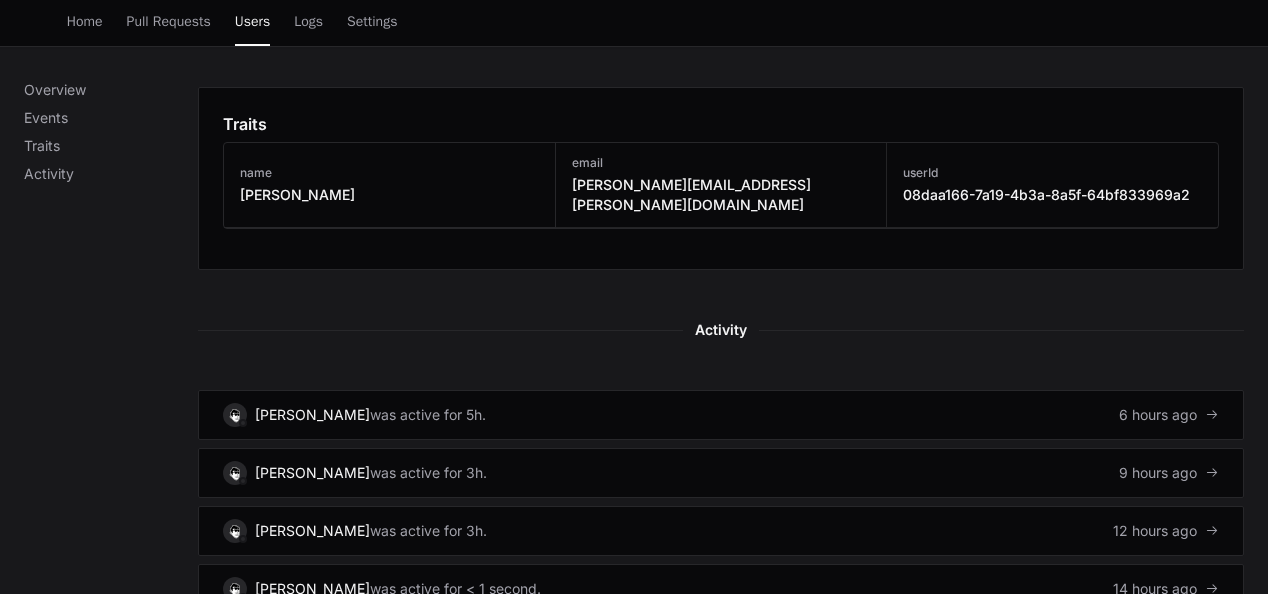 scroll, scrollTop: 1100, scrollLeft: 0, axis: vertical 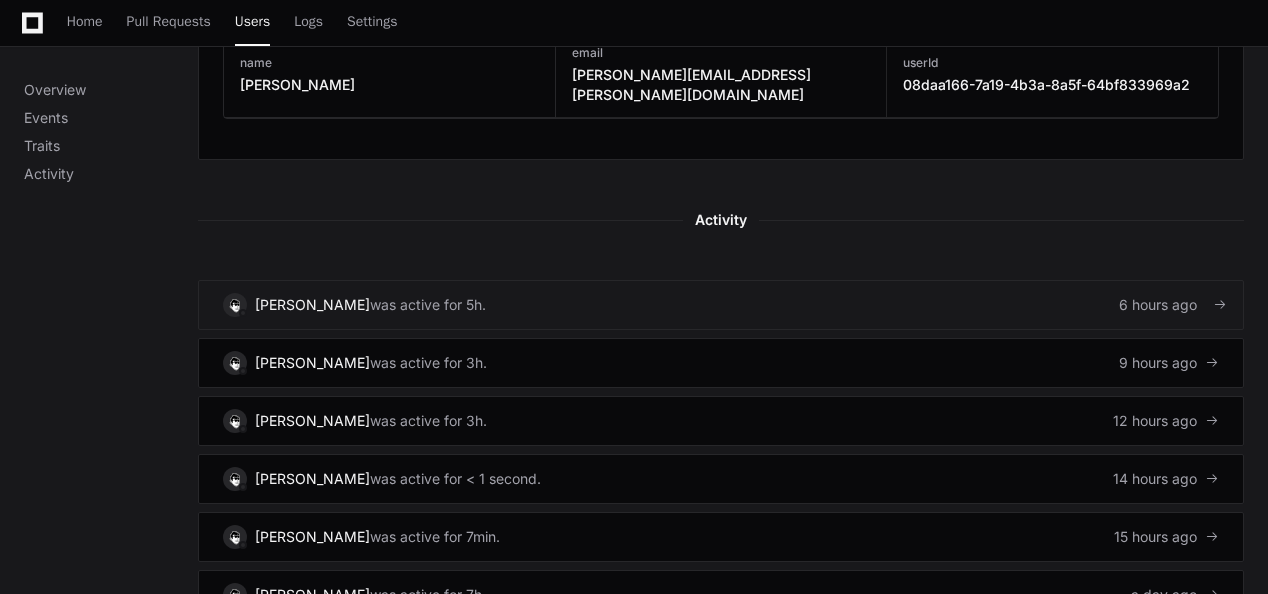 click on "6 hours ago" 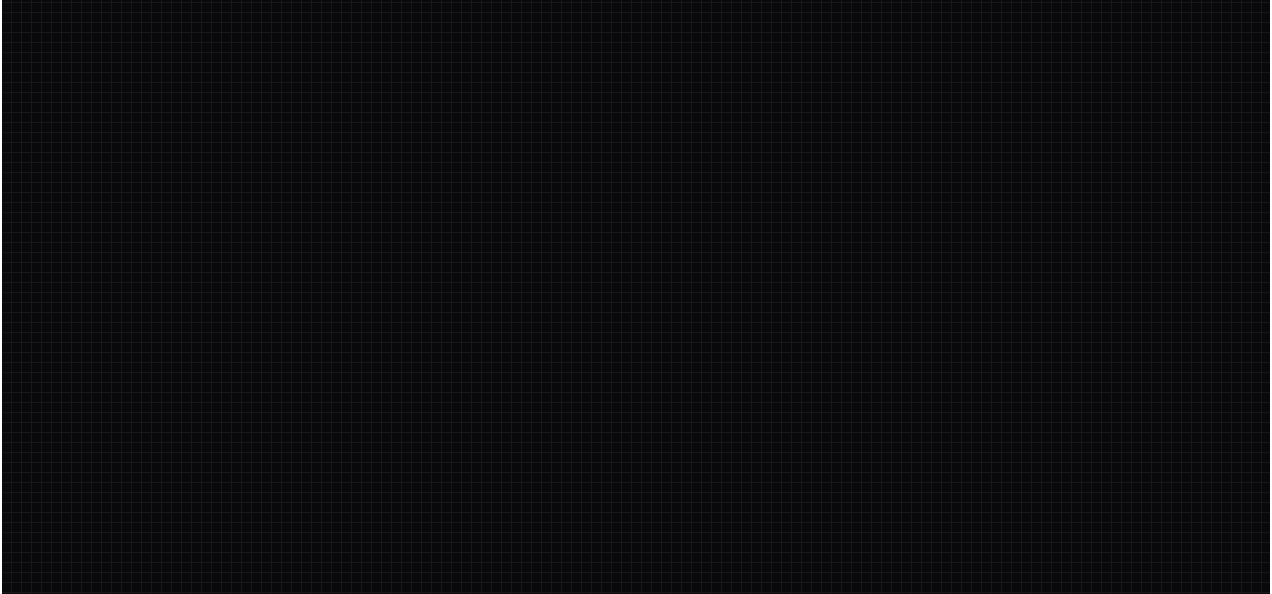 scroll, scrollTop: 0, scrollLeft: 0, axis: both 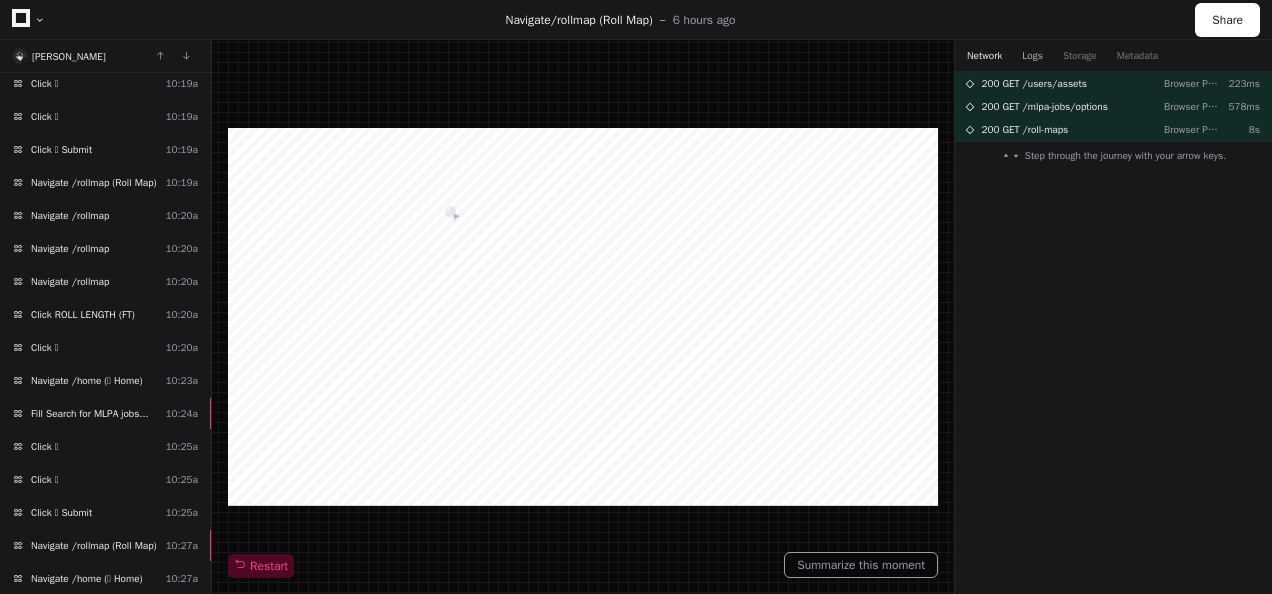 click on "Logs" 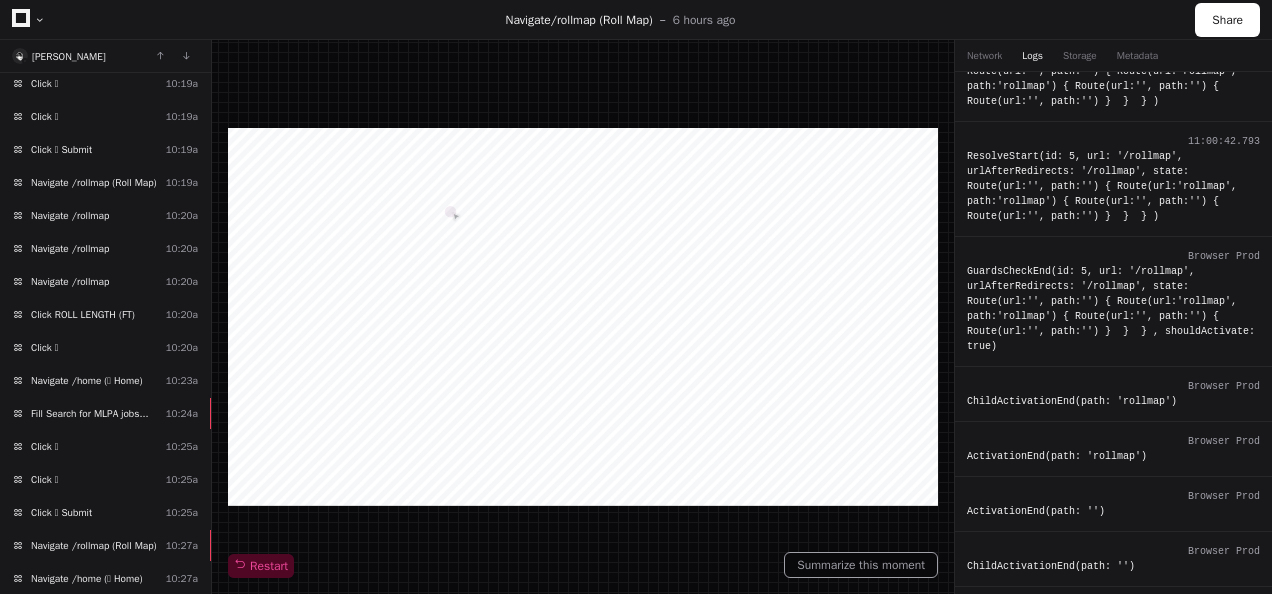 scroll, scrollTop: 1000, scrollLeft: 0, axis: vertical 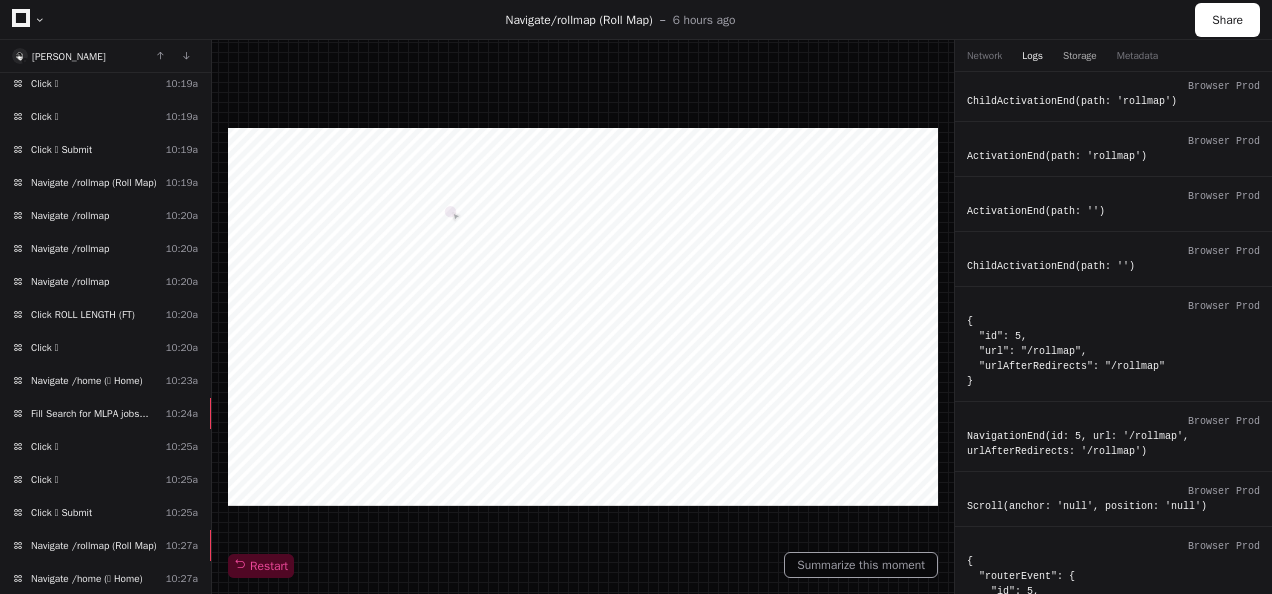 click on "Storage" 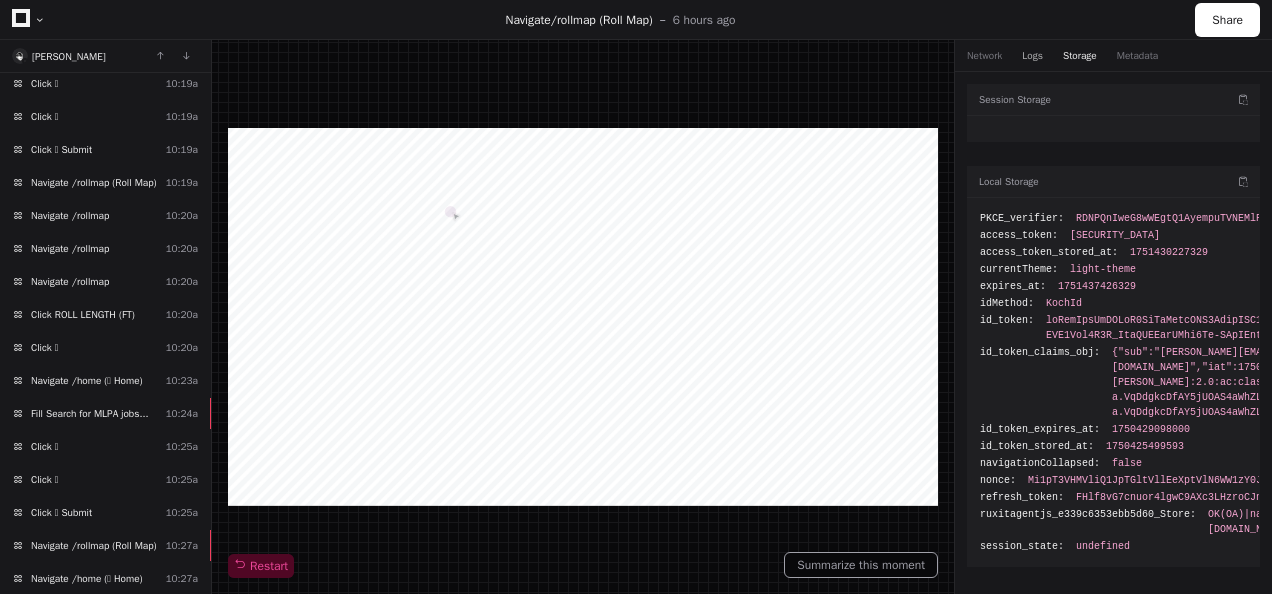 click on "Logs" 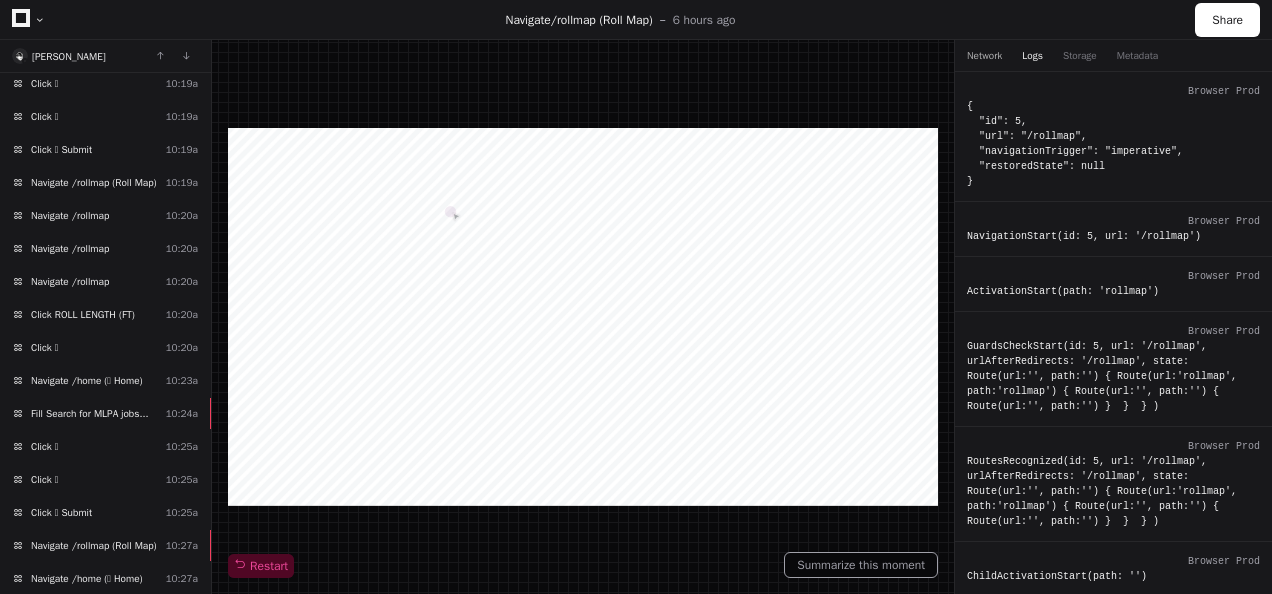 click on "Network" 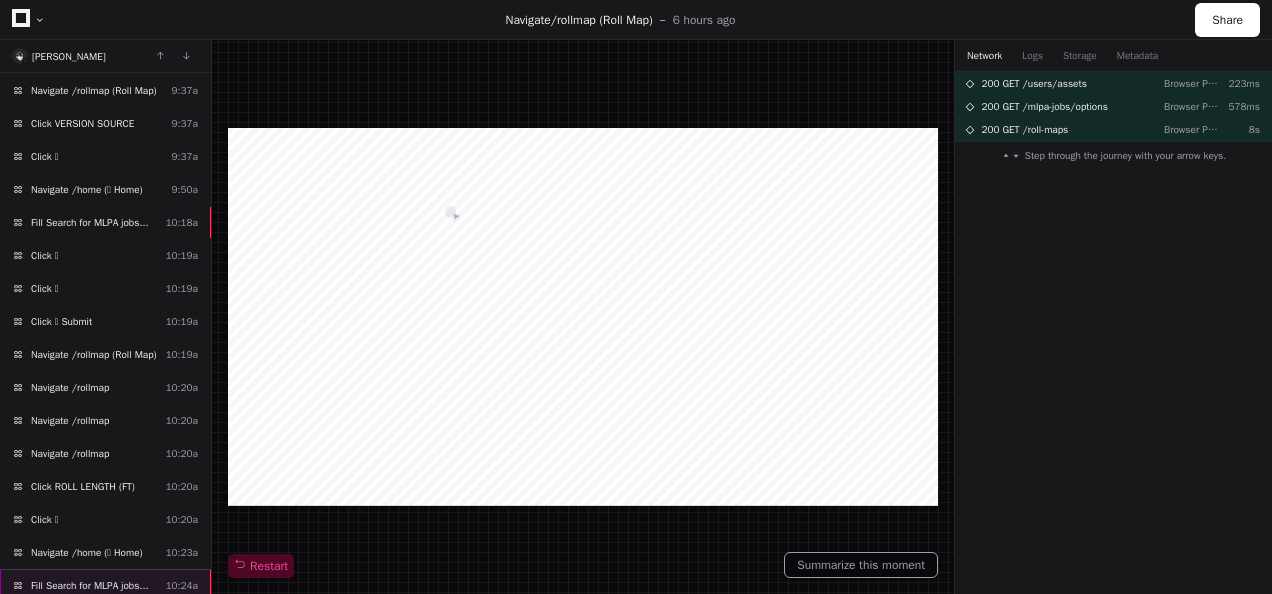 scroll, scrollTop: 0, scrollLeft: 0, axis: both 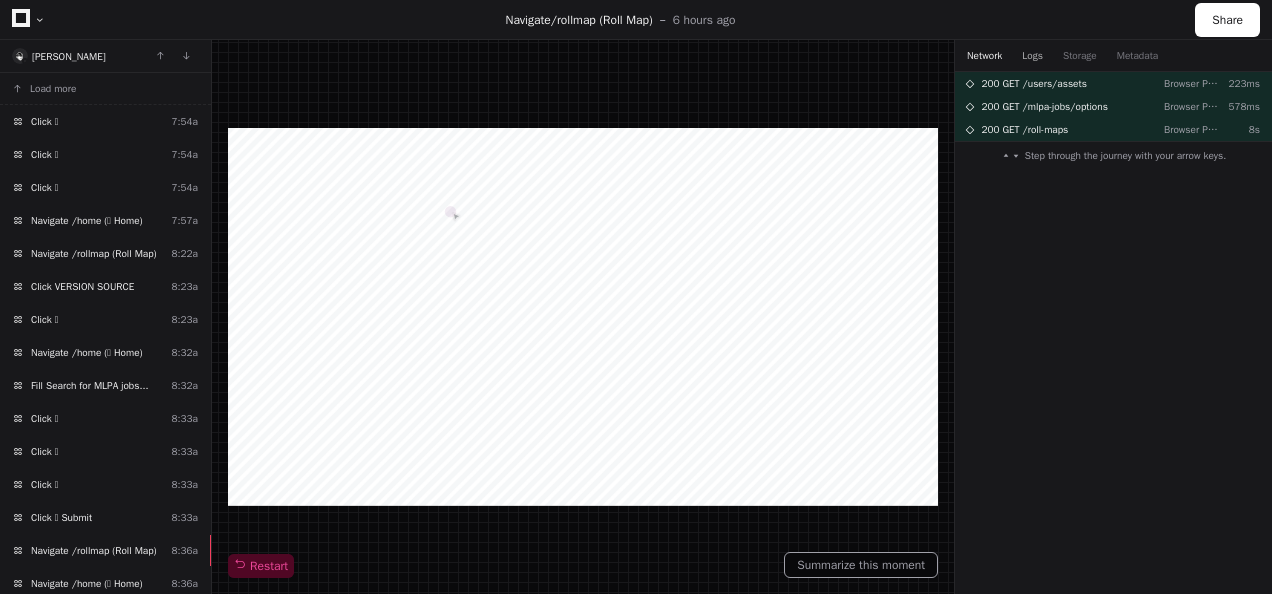 click on "Logs" 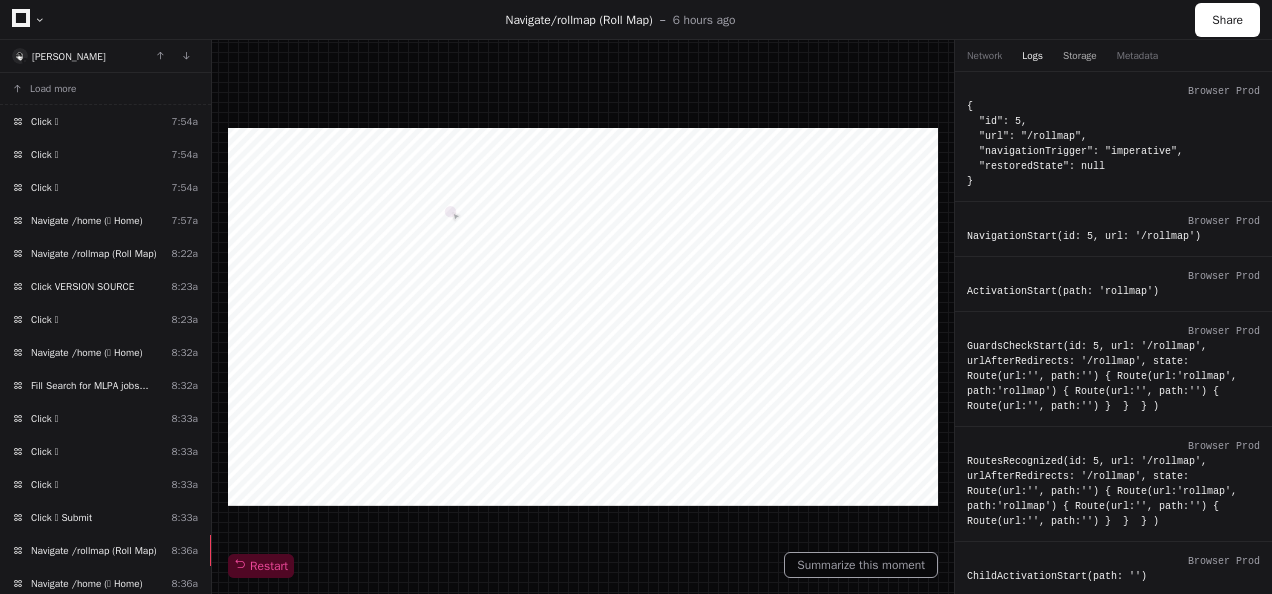 click on "Storage" 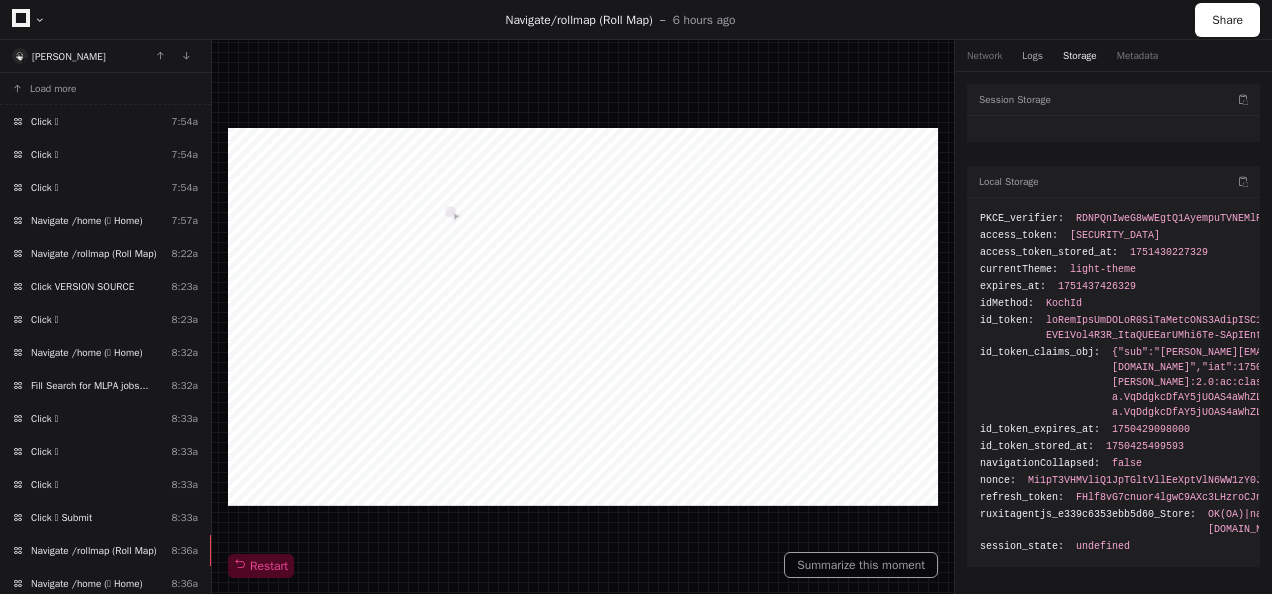 click on "Logs" 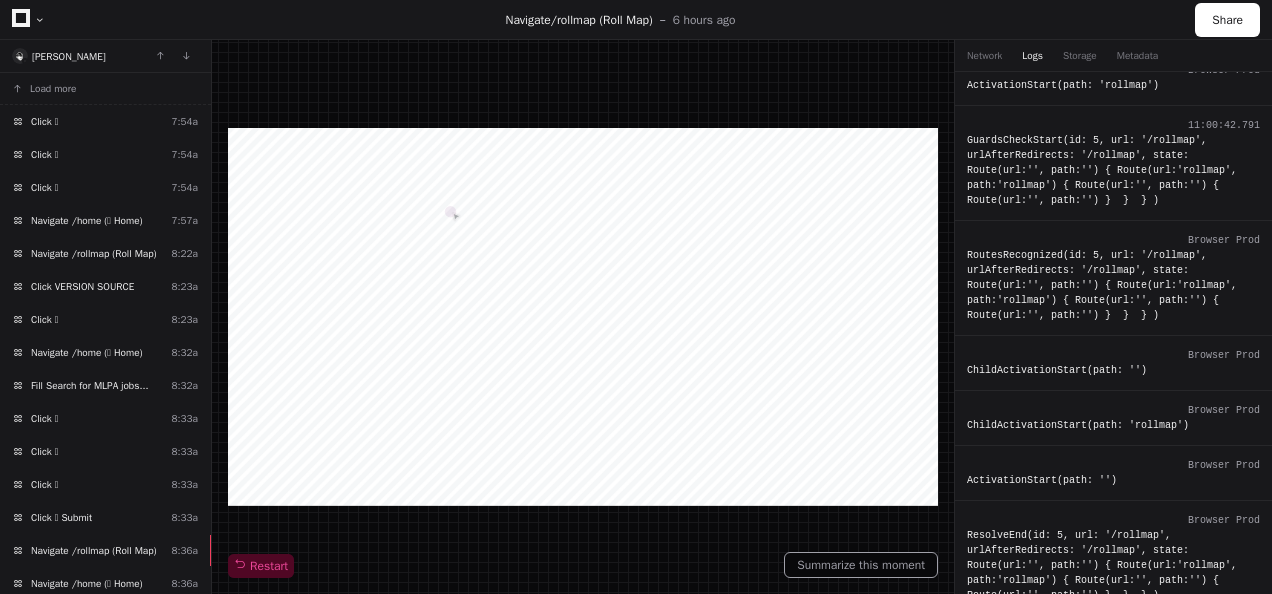 scroll, scrollTop: 200, scrollLeft: 0, axis: vertical 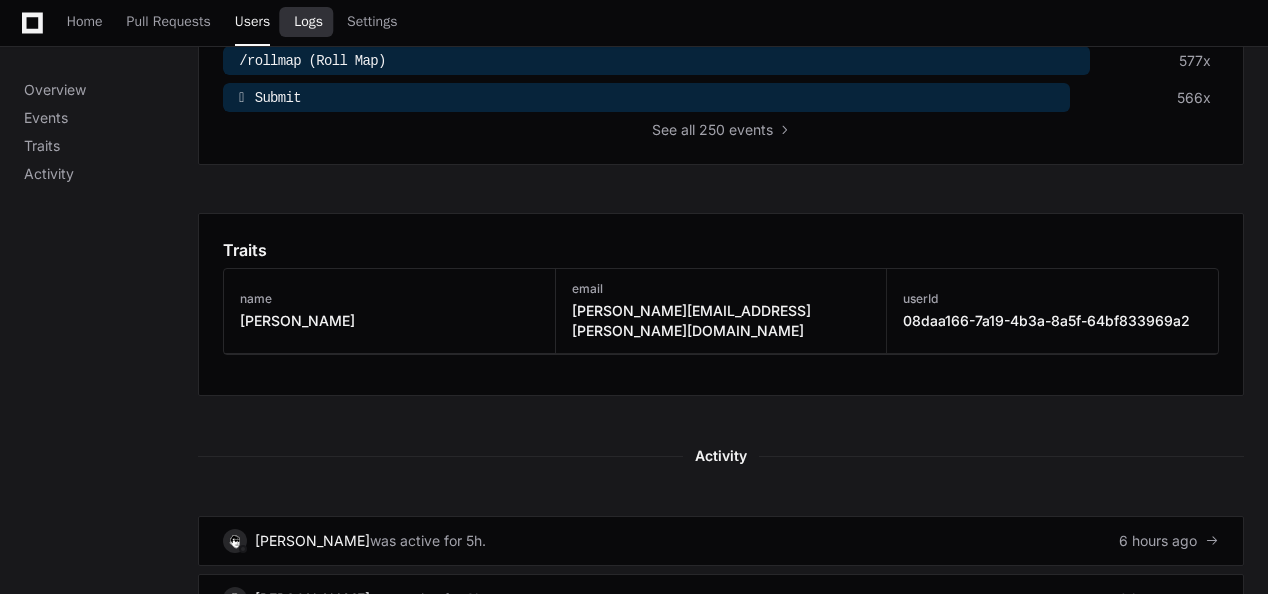 click on "Logs" at bounding box center (308, 22) 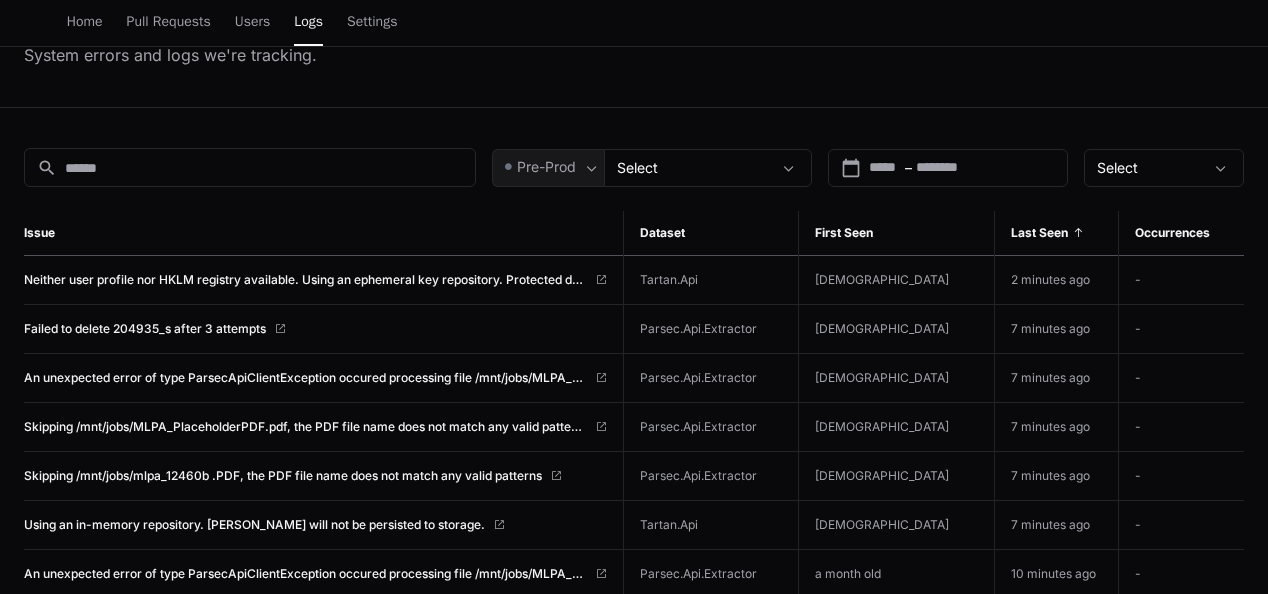 scroll, scrollTop: 100, scrollLeft: 0, axis: vertical 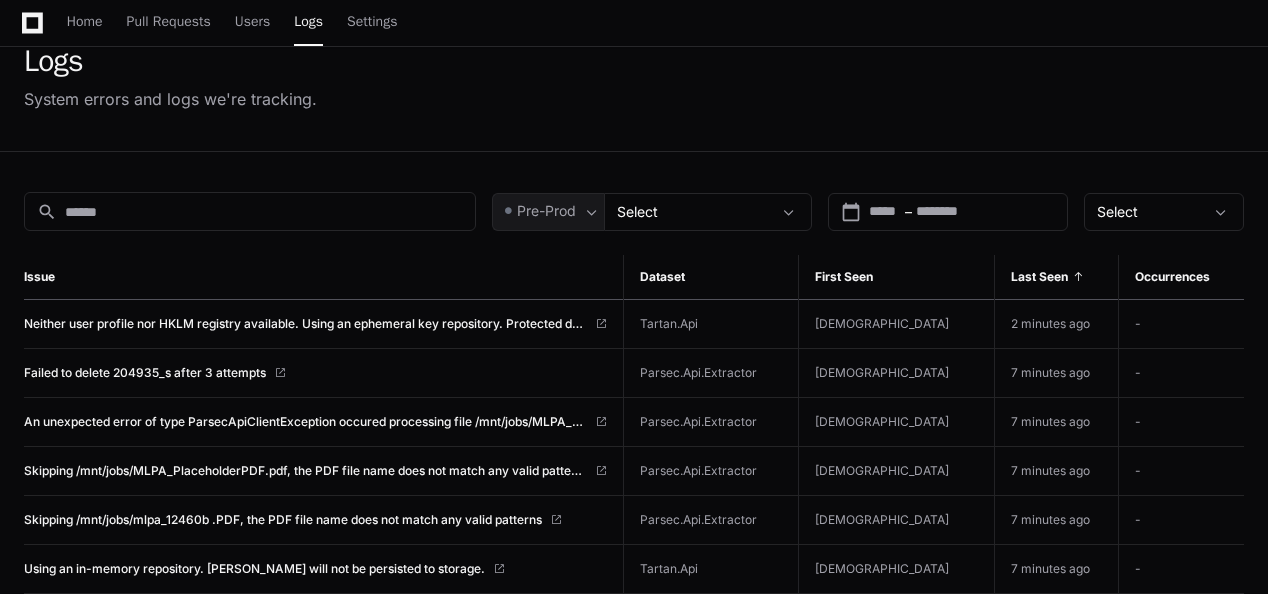 drag, startPoint x: 682, startPoint y: 322, endPoint x: 735, endPoint y: 322, distance: 53 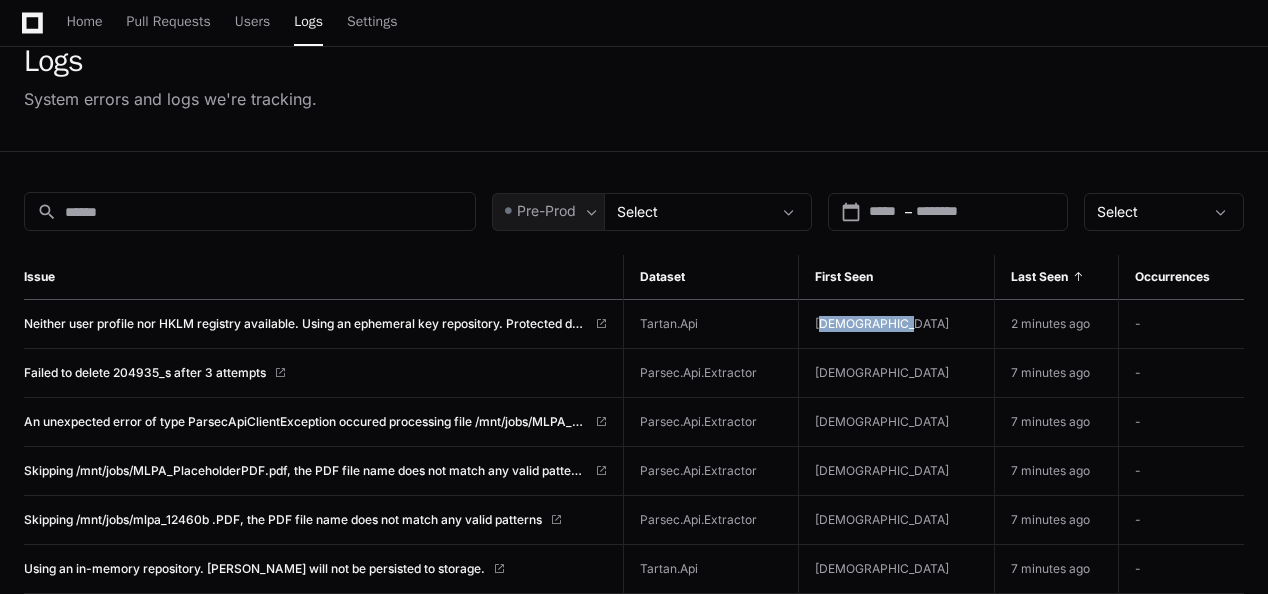 drag, startPoint x: 862, startPoint y: 325, endPoint x: 966, endPoint y: 326, distance: 104.00481 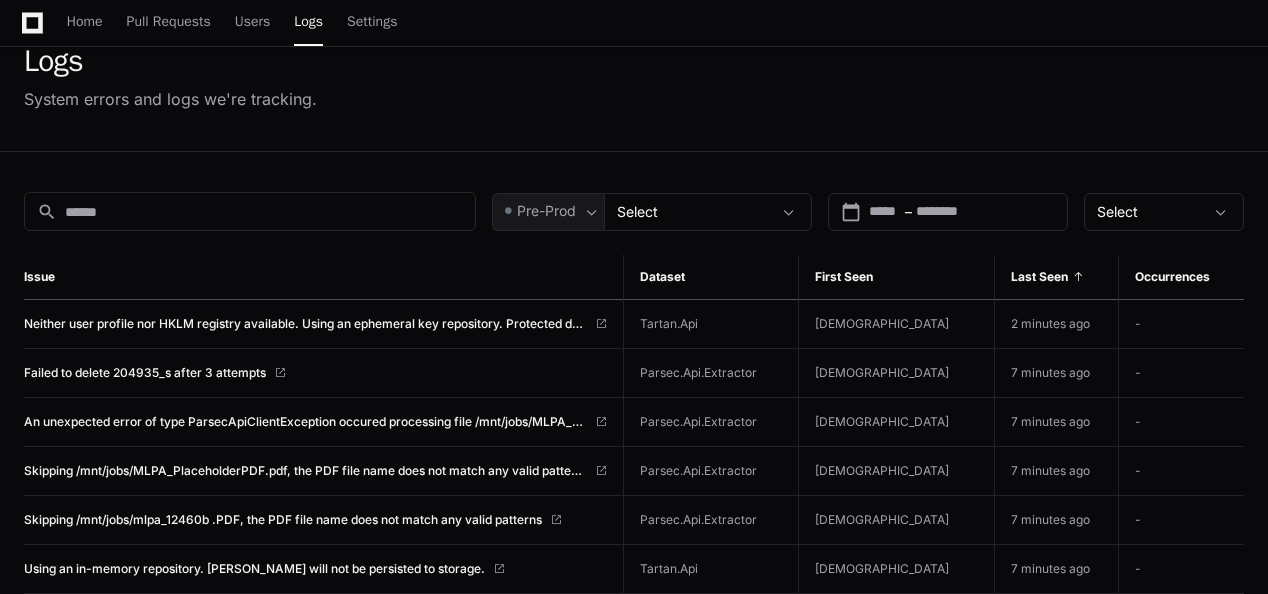 drag, startPoint x: 1085, startPoint y: 323, endPoint x: 995, endPoint y: 322, distance: 90.005554 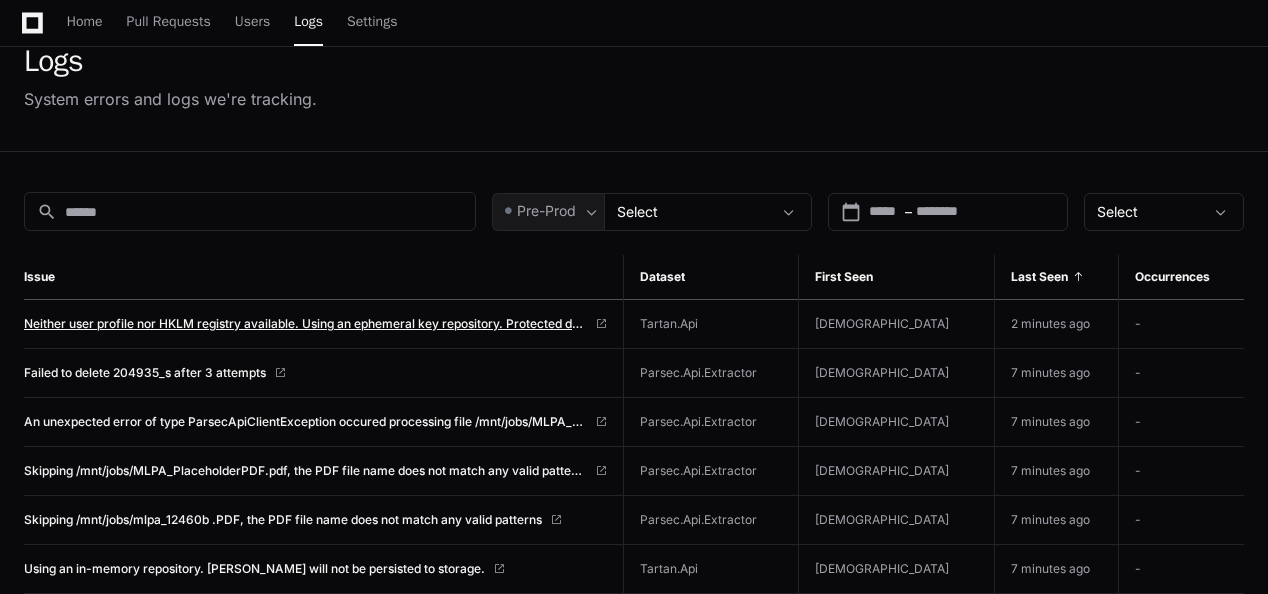 click on "Neither user profile nor HKLM registry available. Using an ephemeral key repository. Protected data will be unavailable when application exits." 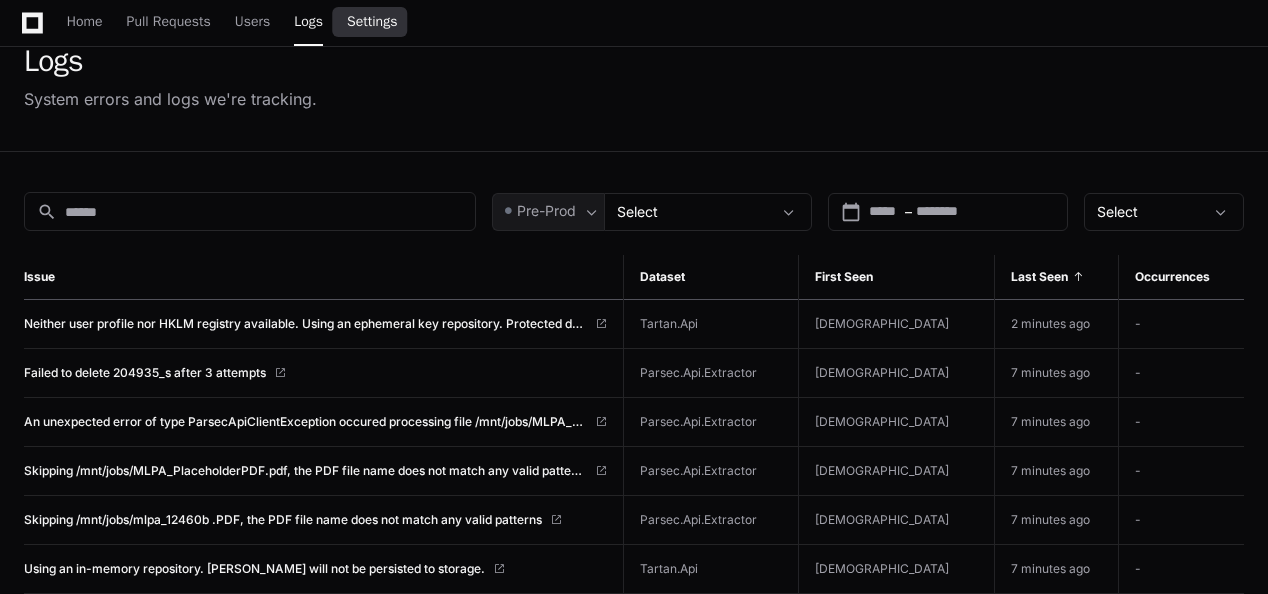 click on "Settings" at bounding box center (372, 22) 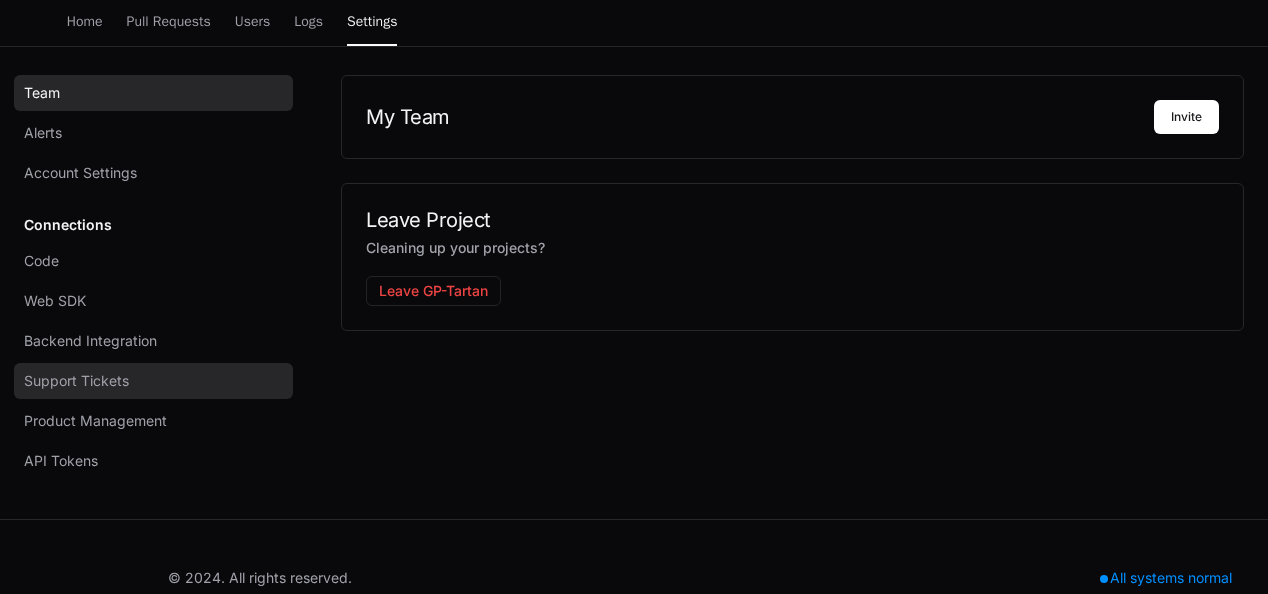 scroll, scrollTop: 226, scrollLeft: 0, axis: vertical 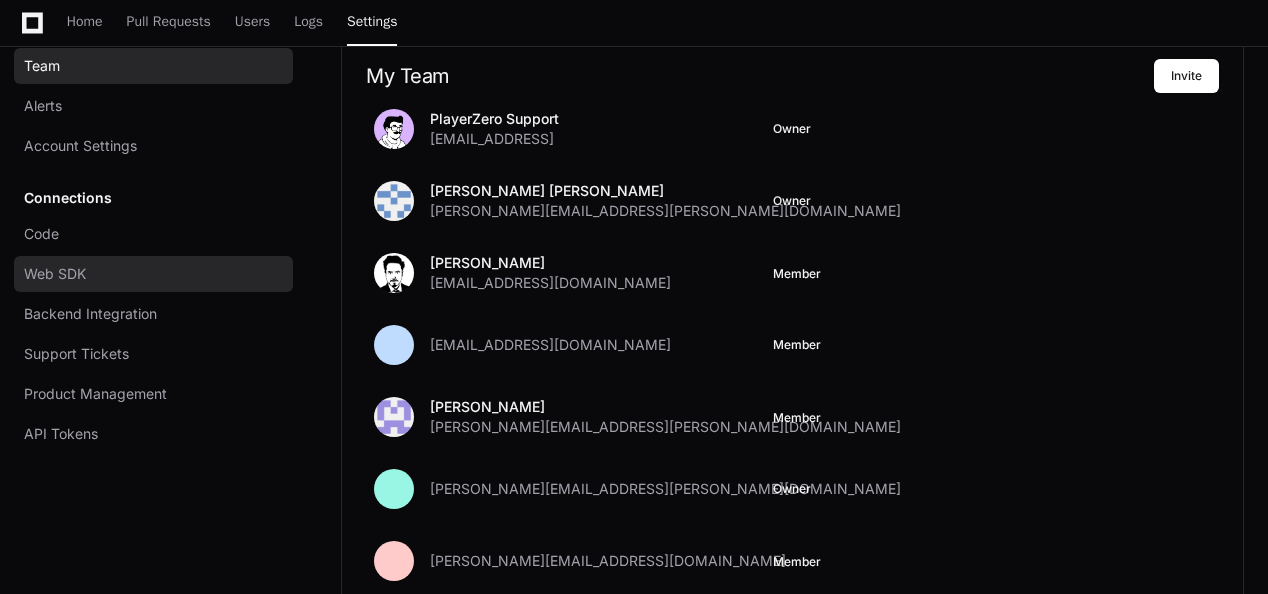 click on "Web SDK" 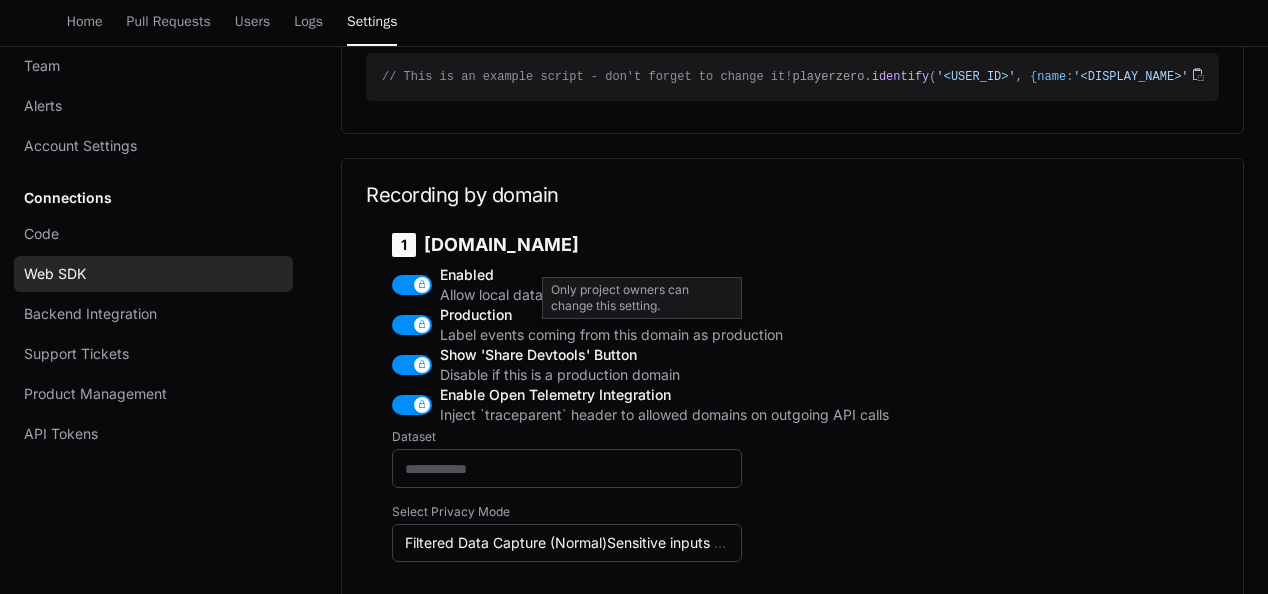 scroll, scrollTop: 700, scrollLeft: 0, axis: vertical 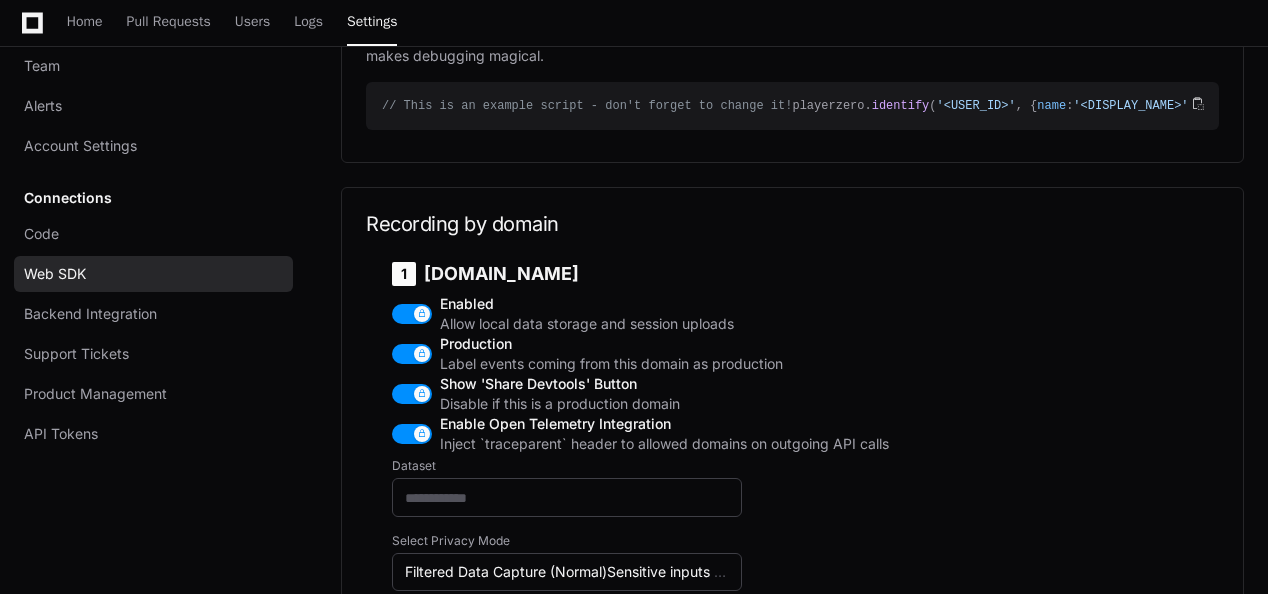 drag, startPoint x: 428, startPoint y: 348, endPoint x: 637, endPoint y: 338, distance: 209.2391 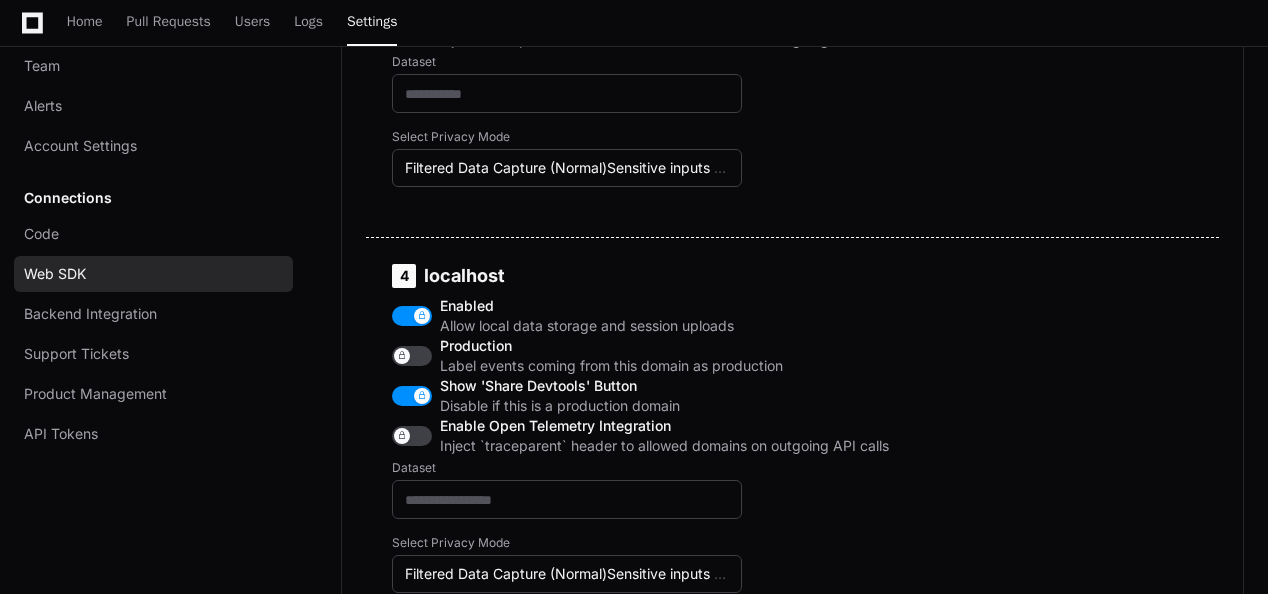 scroll, scrollTop: 2000, scrollLeft: 0, axis: vertical 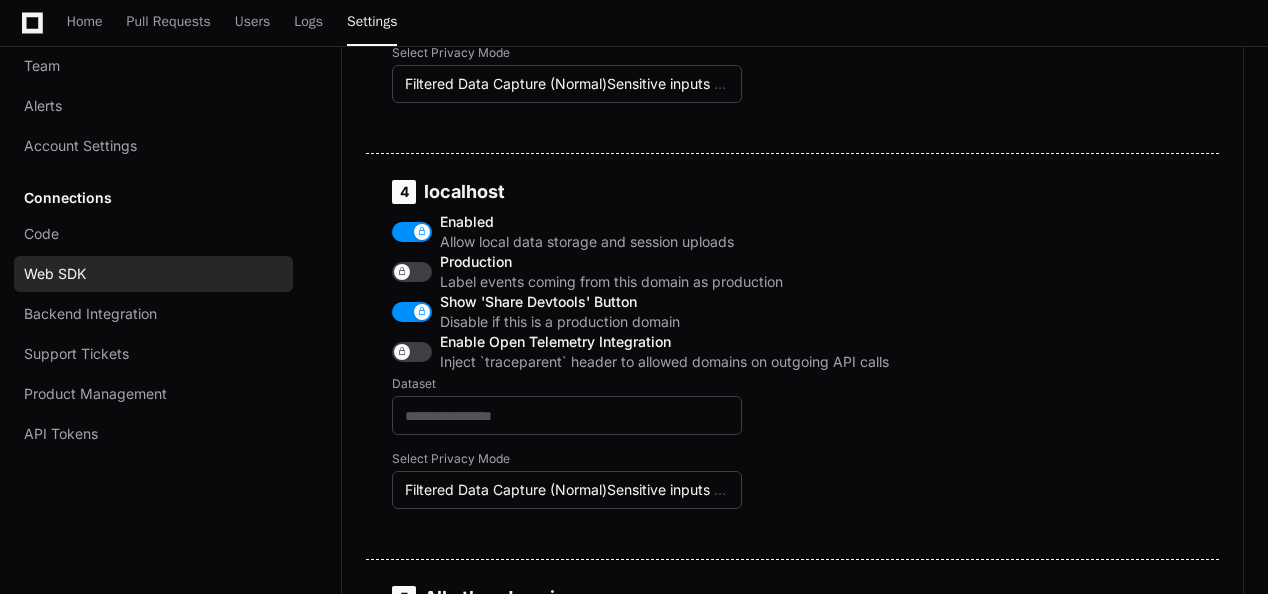 click on "4   localhost" at bounding box center [640, 192] 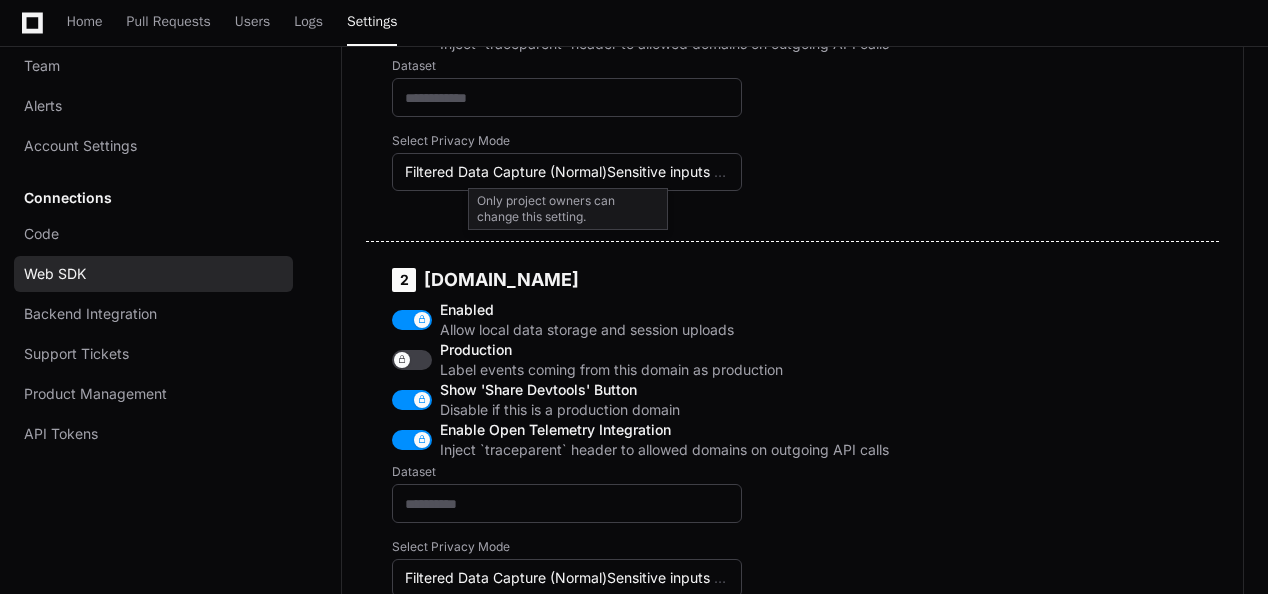 scroll, scrollTop: 800, scrollLeft: 0, axis: vertical 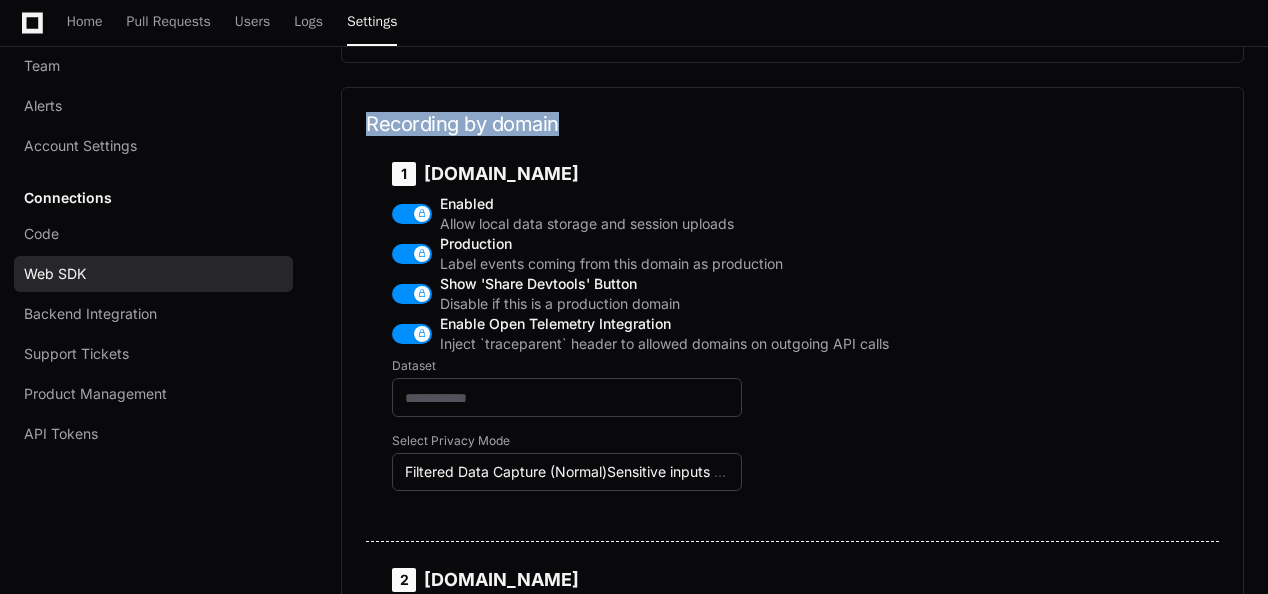 drag, startPoint x: 370, startPoint y: 196, endPoint x: 637, endPoint y: 202, distance: 267.0674 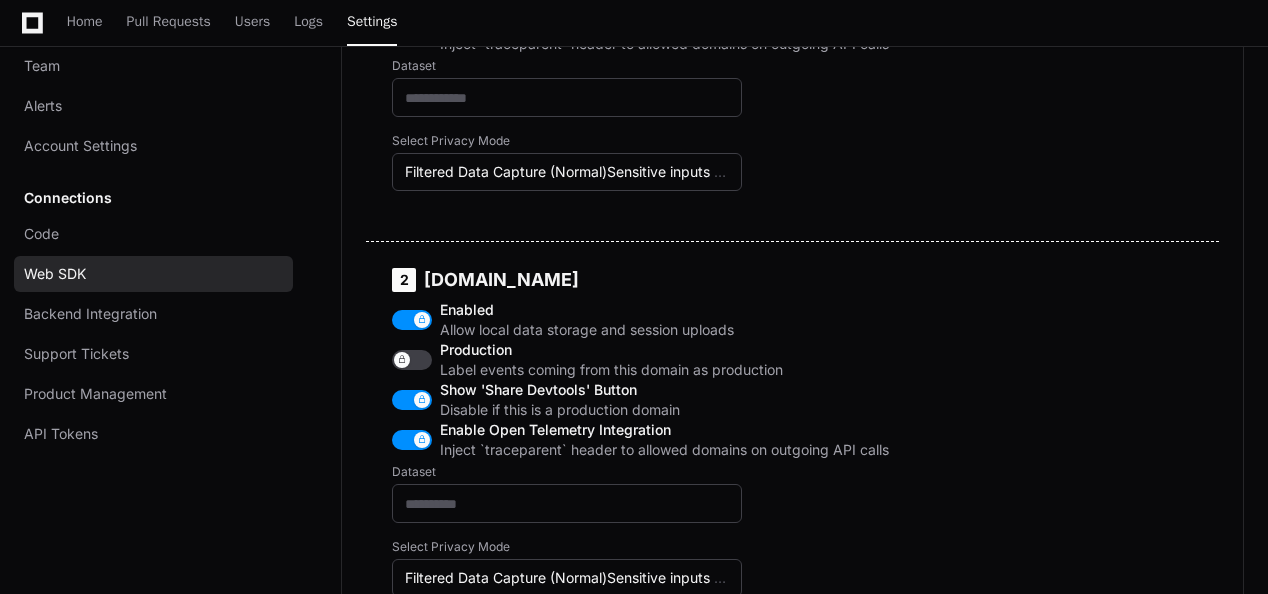 scroll, scrollTop: 1300, scrollLeft: 0, axis: vertical 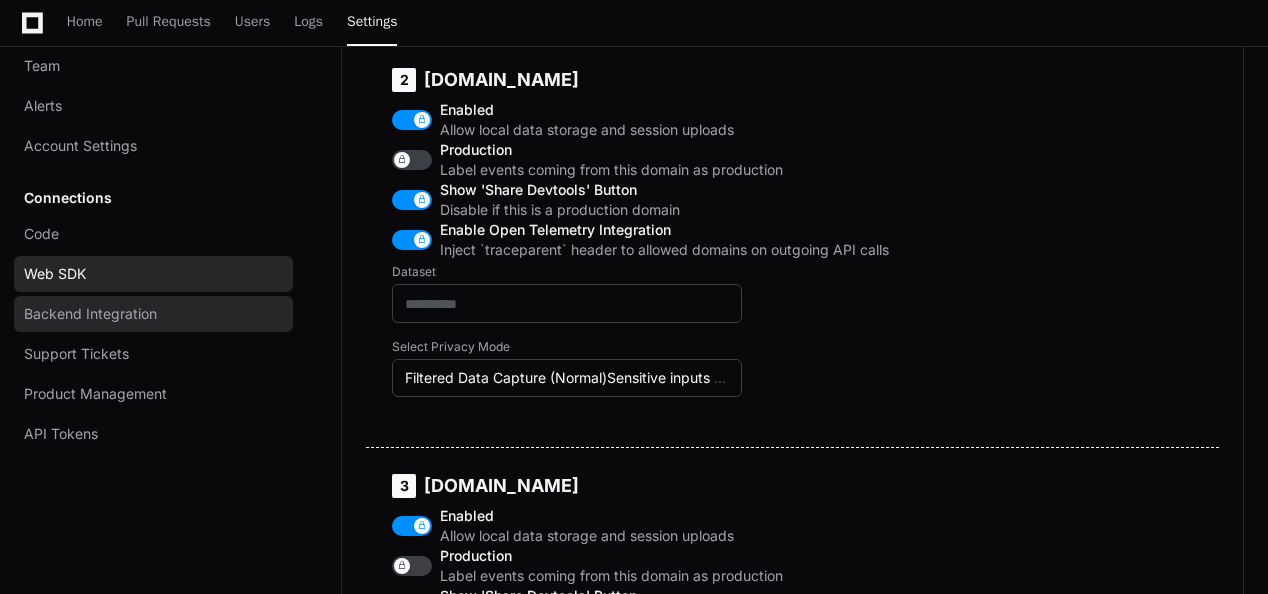 click on "Backend Integration" 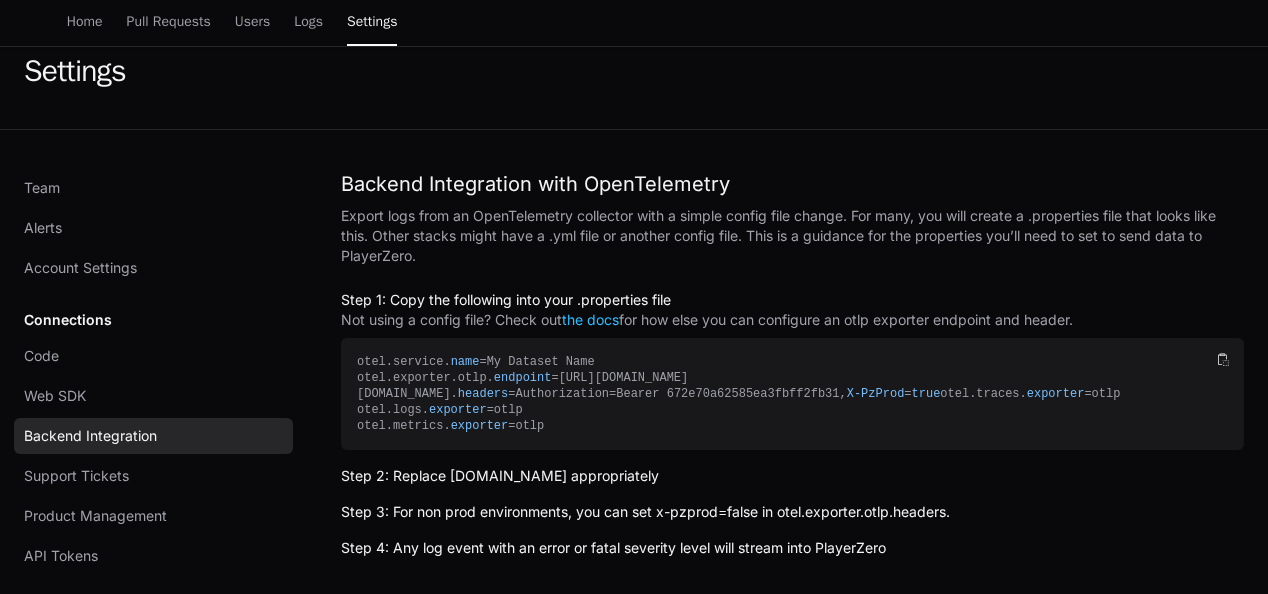 scroll, scrollTop: 226, scrollLeft: 0, axis: vertical 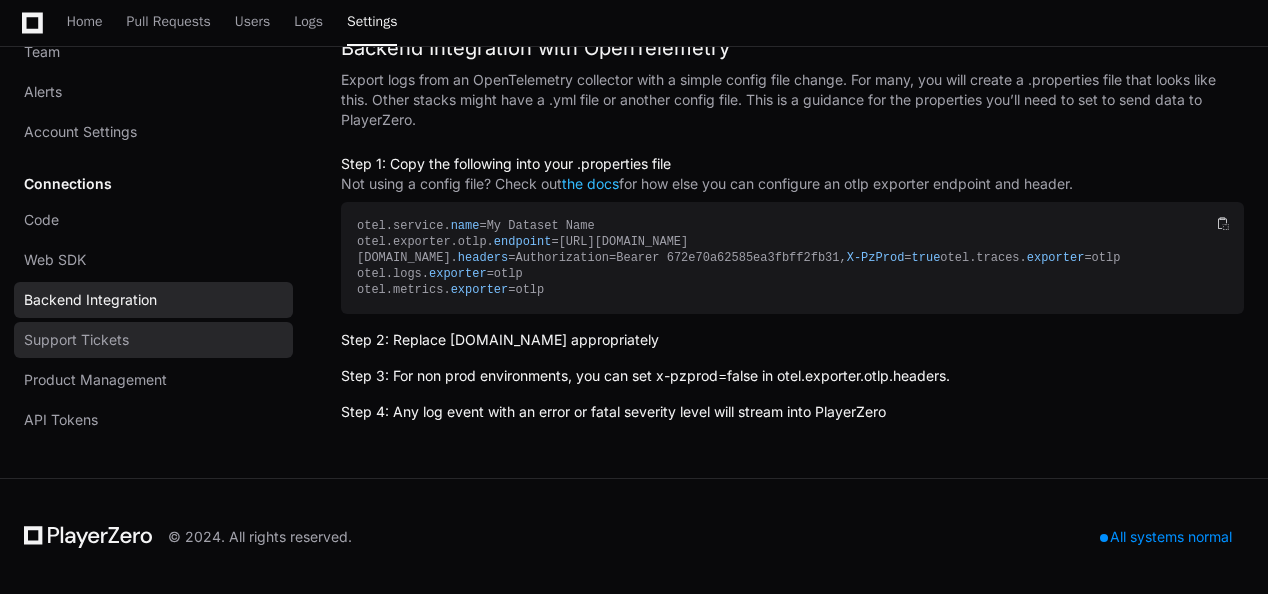 click on "Support Tickets" 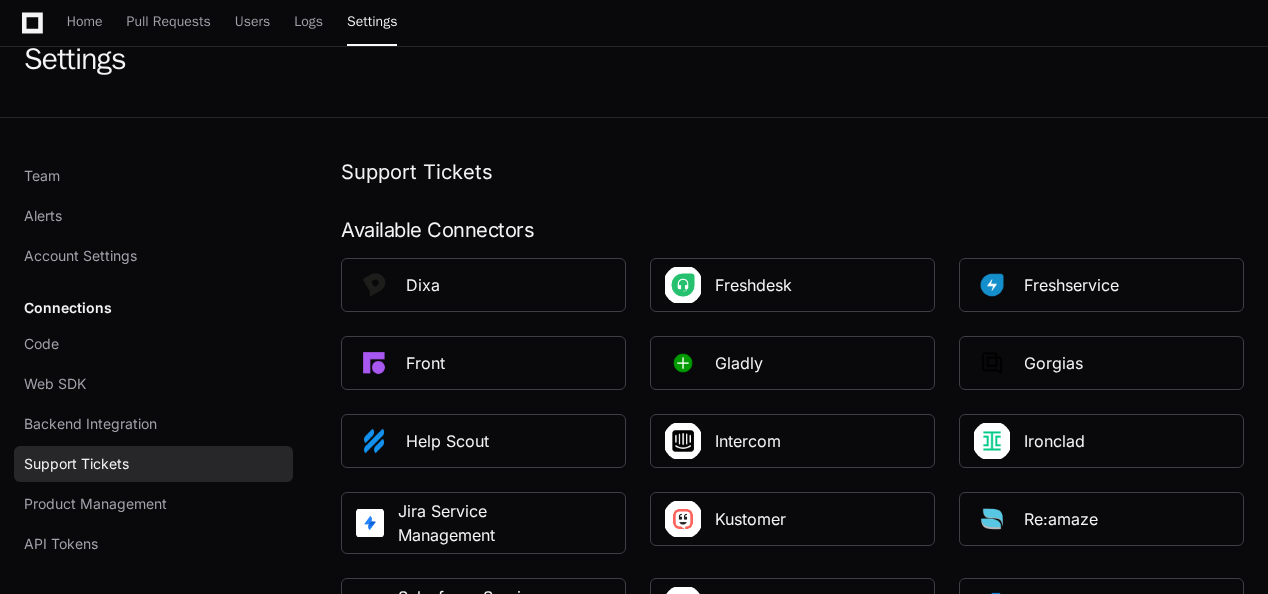 scroll, scrollTop: 200, scrollLeft: 0, axis: vertical 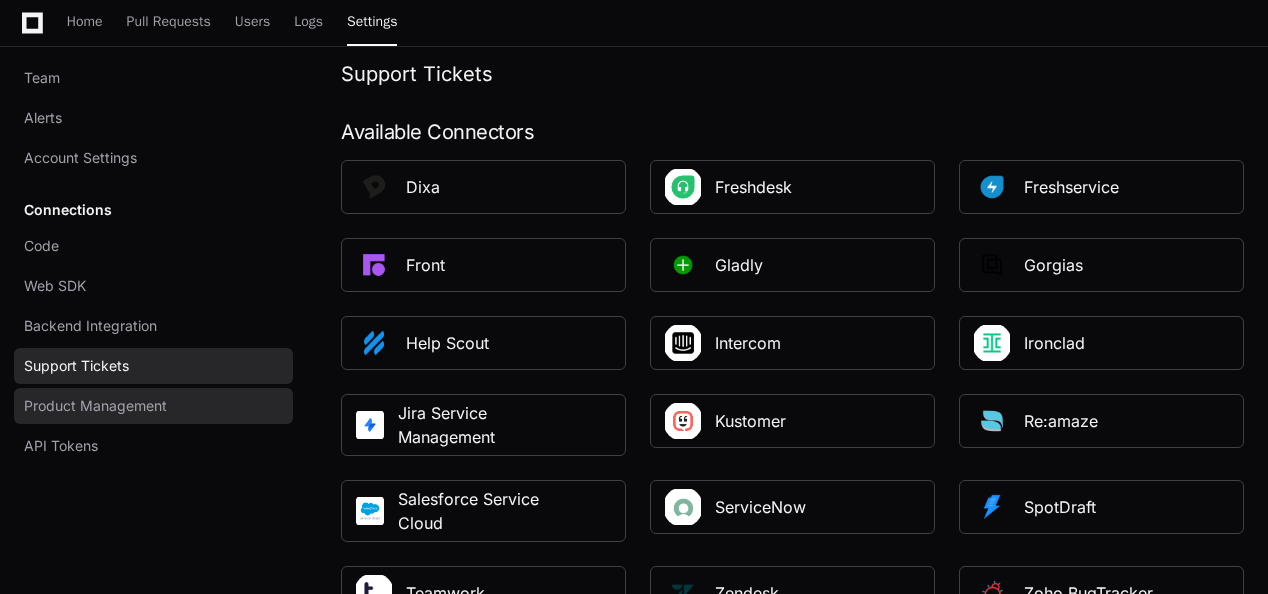 click on "Product Management" 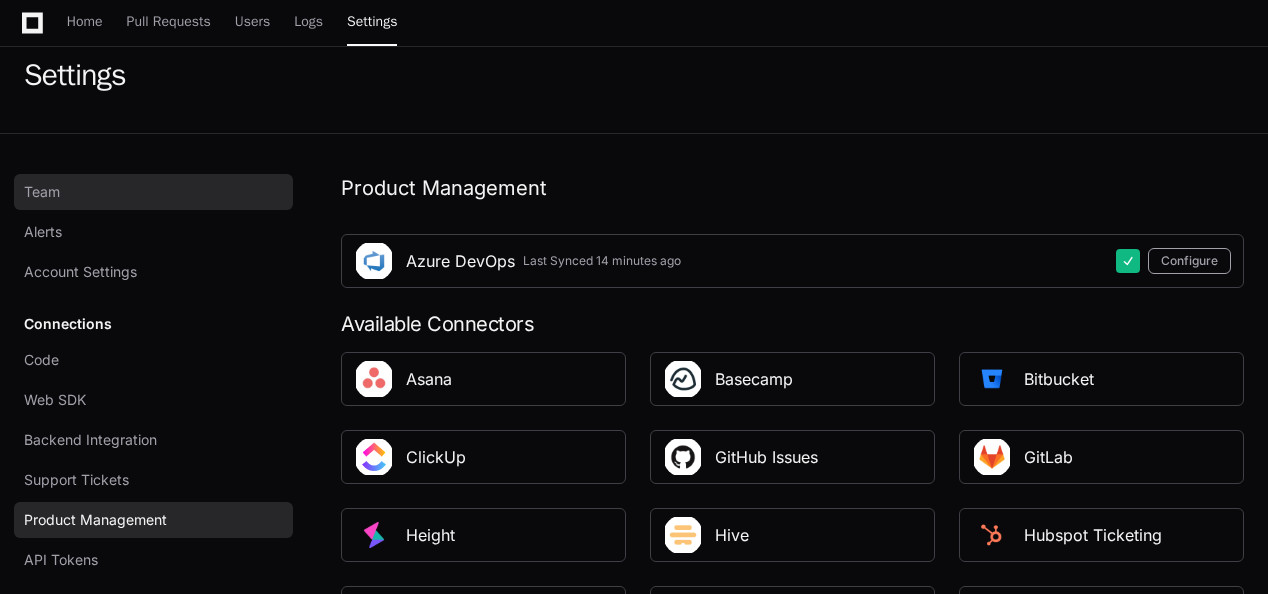scroll, scrollTop: 200, scrollLeft: 0, axis: vertical 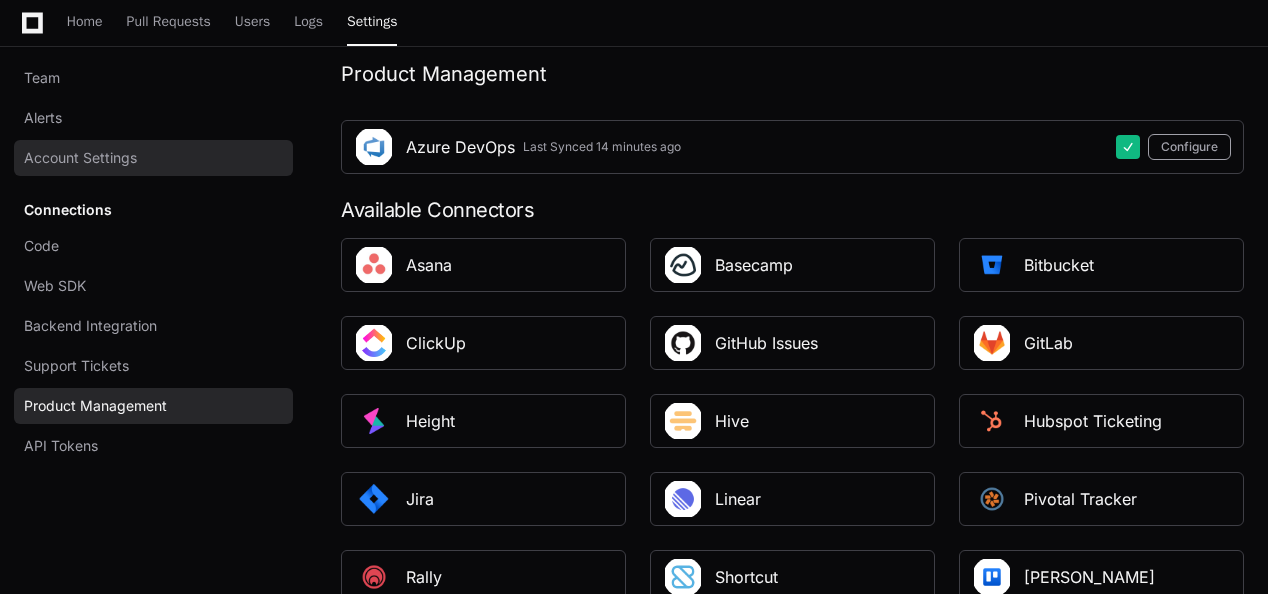 click on "Account Settings" 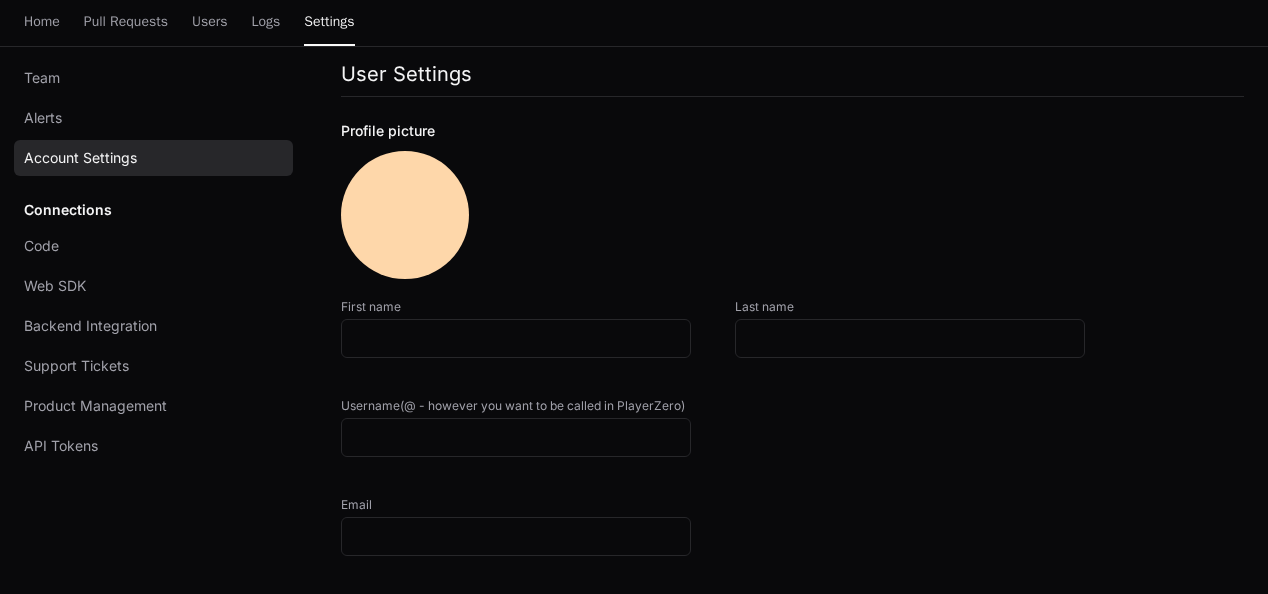 scroll, scrollTop: 0, scrollLeft: 0, axis: both 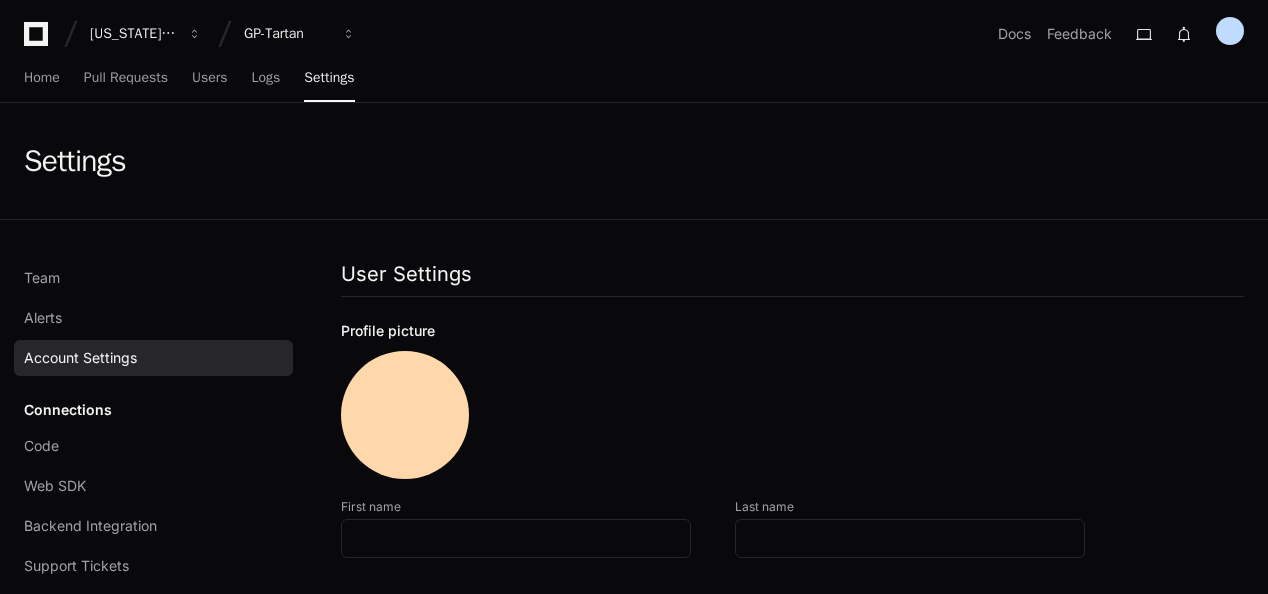 type on "********" 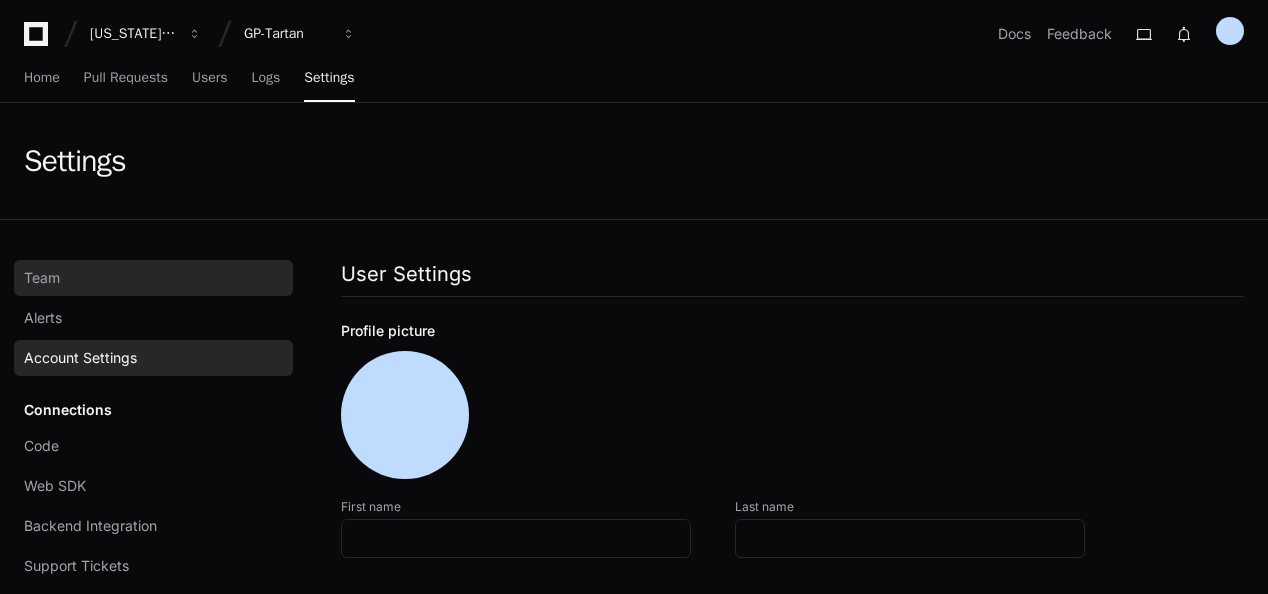 click on "Team" 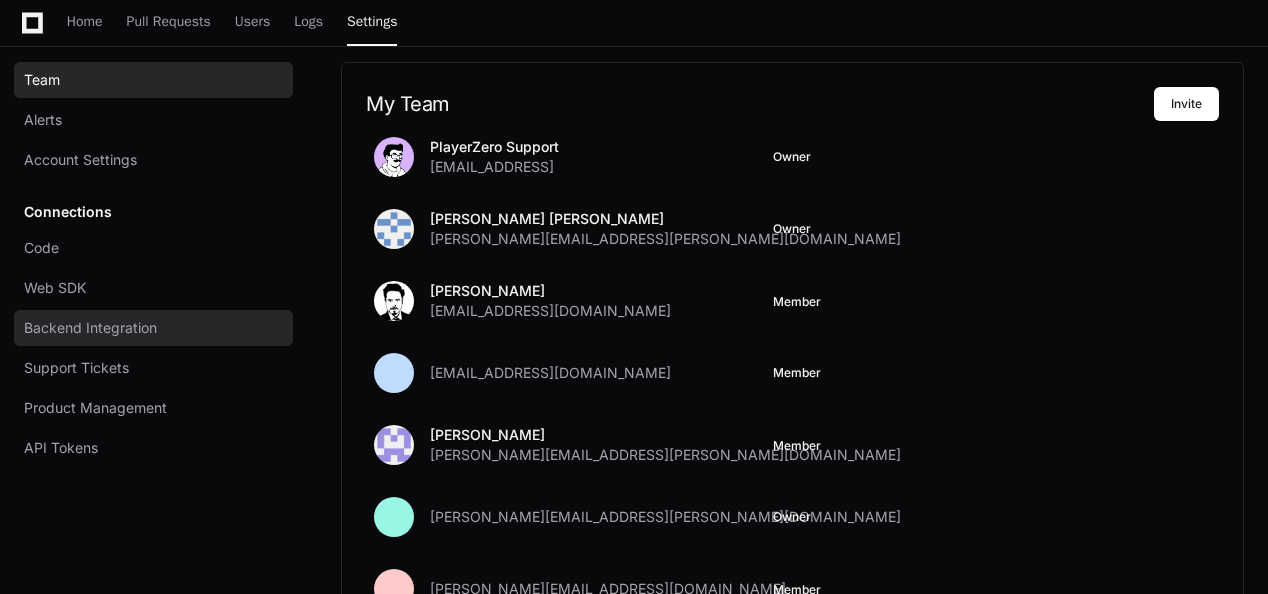 scroll, scrollTop: 200, scrollLeft: 0, axis: vertical 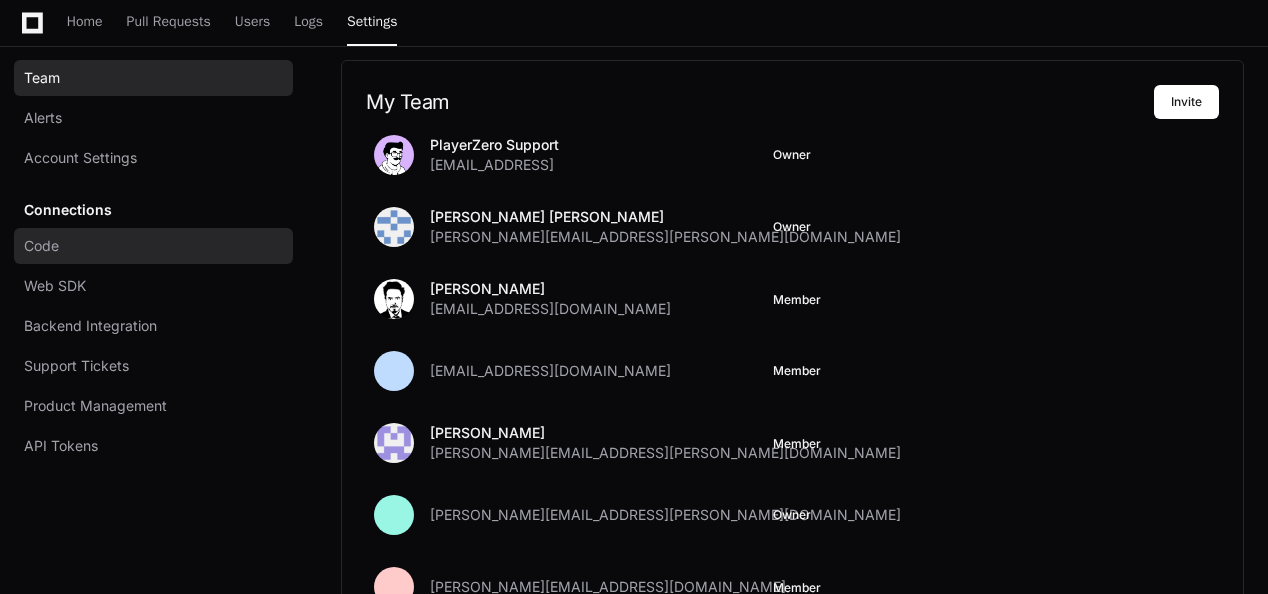 click on "Code" 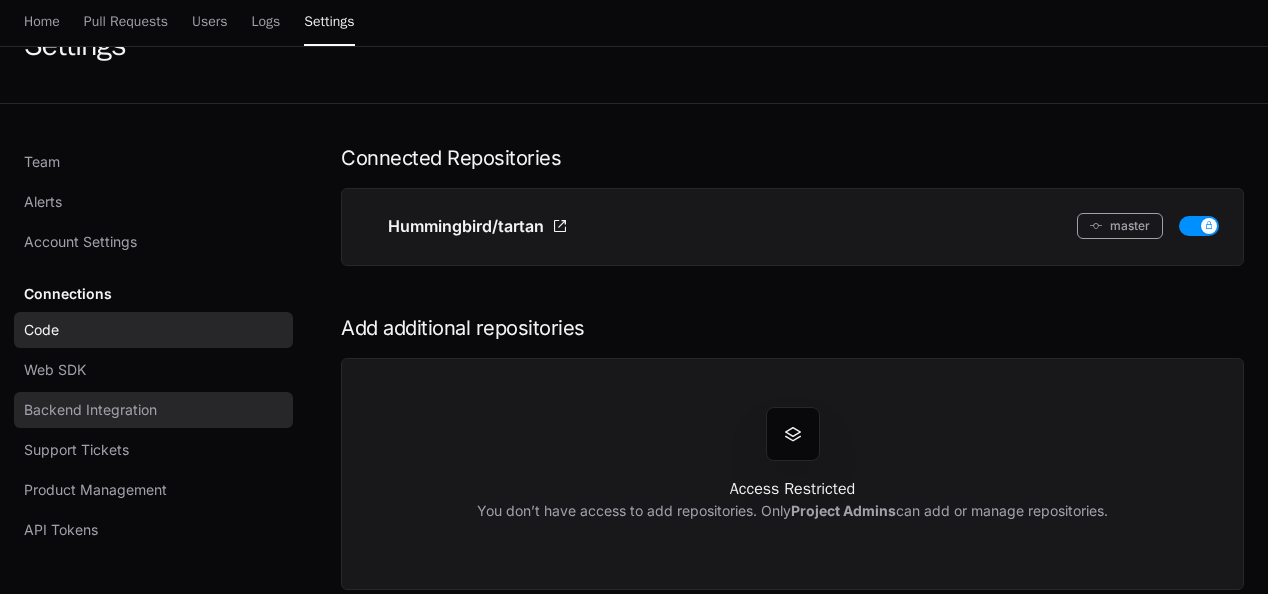 scroll, scrollTop: 0, scrollLeft: 0, axis: both 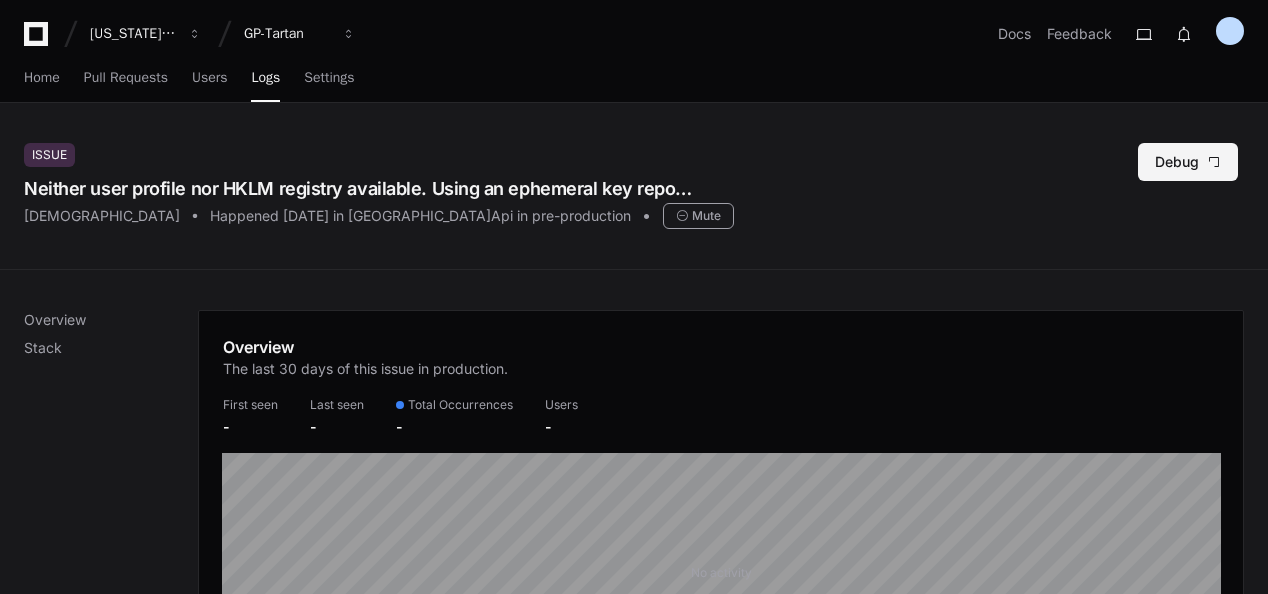 click on "Debug" 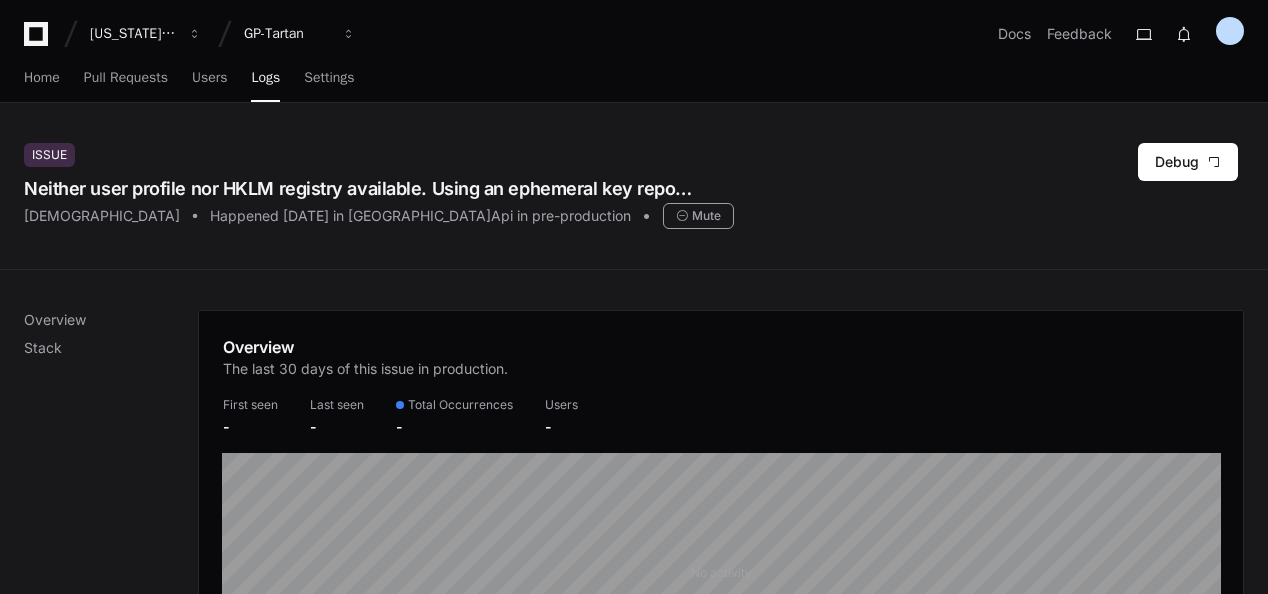 scroll, scrollTop: 75, scrollLeft: 0, axis: vertical 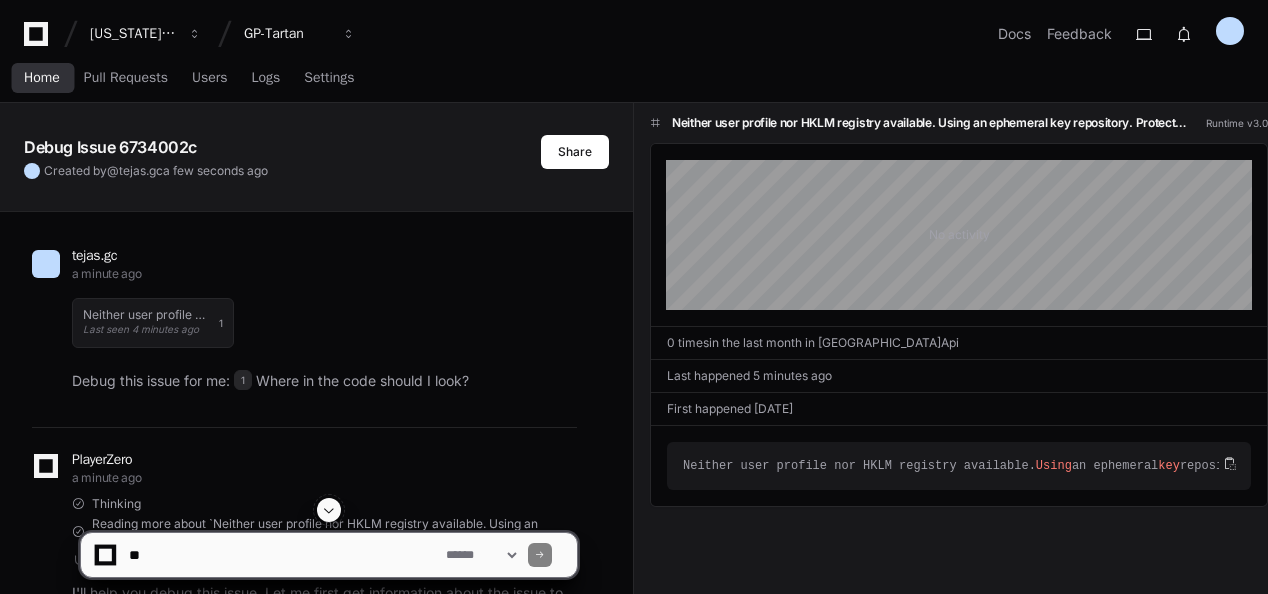 click on "Home" at bounding box center [42, 78] 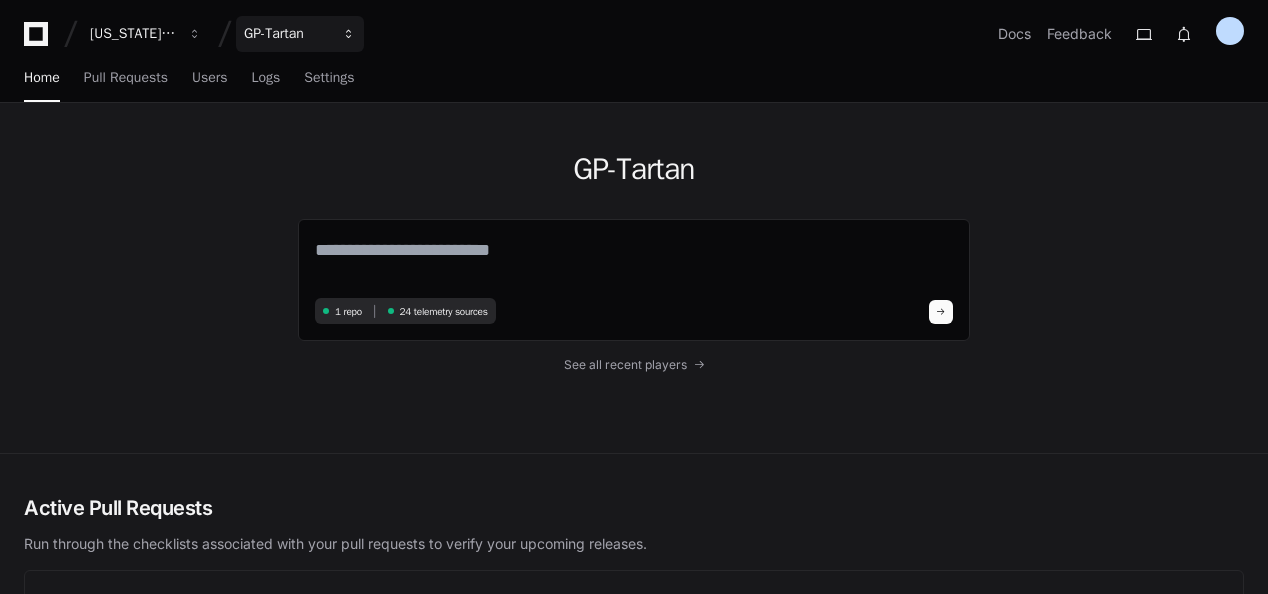 click on "GP-Tartan" at bounding box center [133, 34] 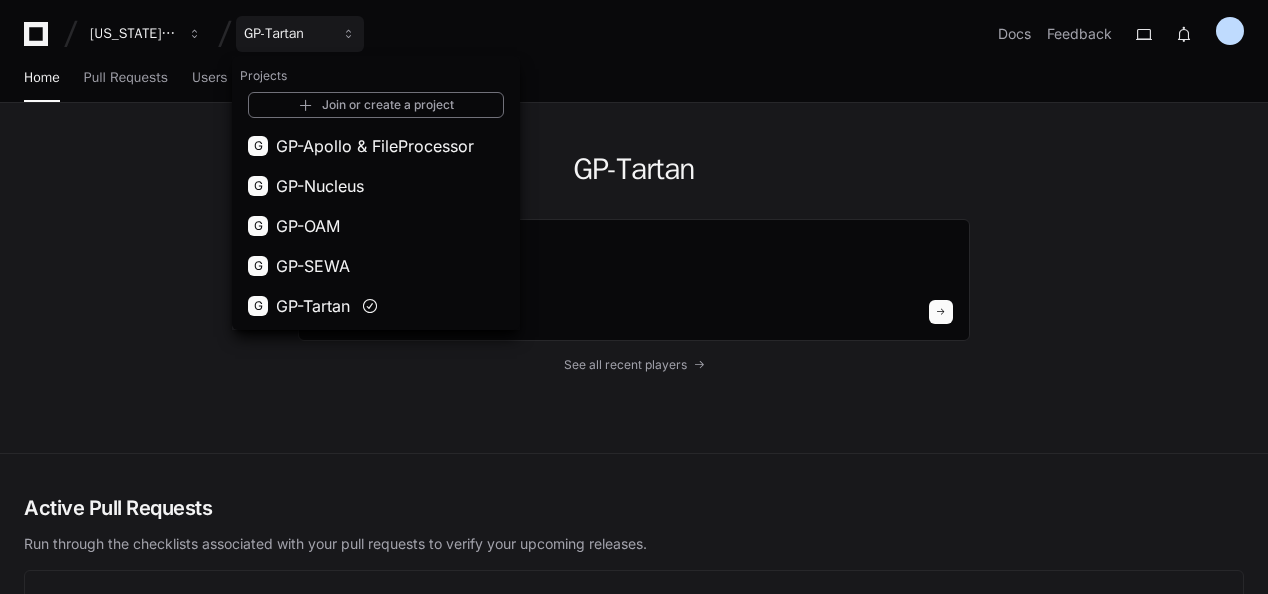 click on "Home Pull Requests Users Logs Settings" at bounding box center [634, 79] 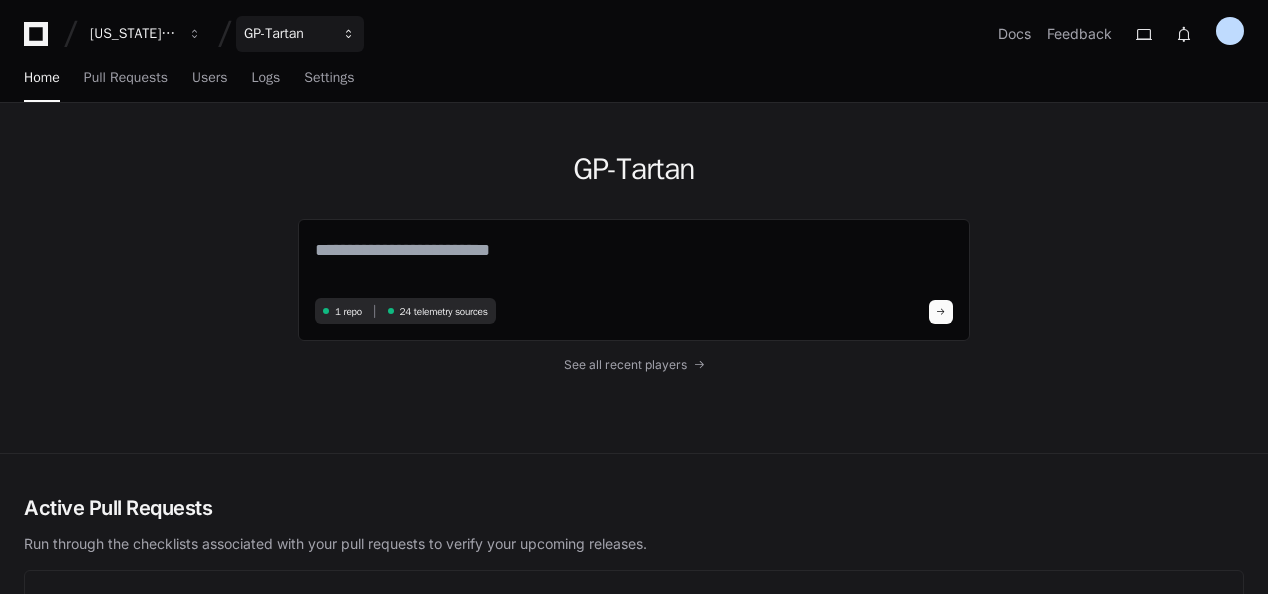 click on "GP-Tartan" at bounding box center [133, 34] 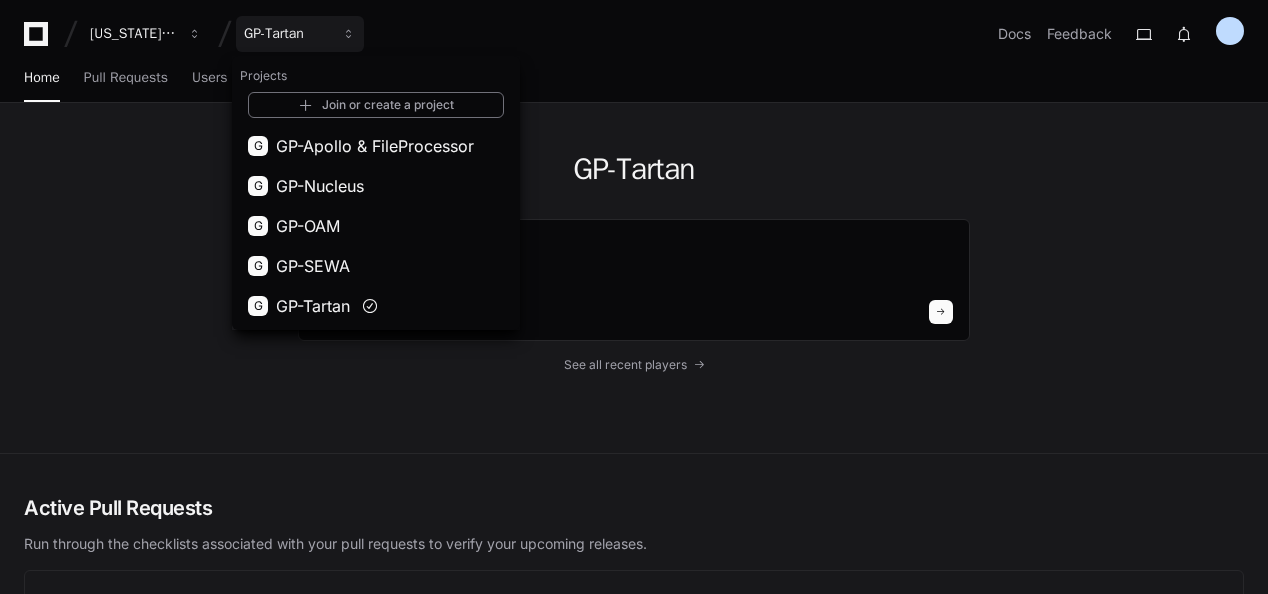 click on "Home Pull Requests Users Logs Settings" at bounding box center [634, 79] 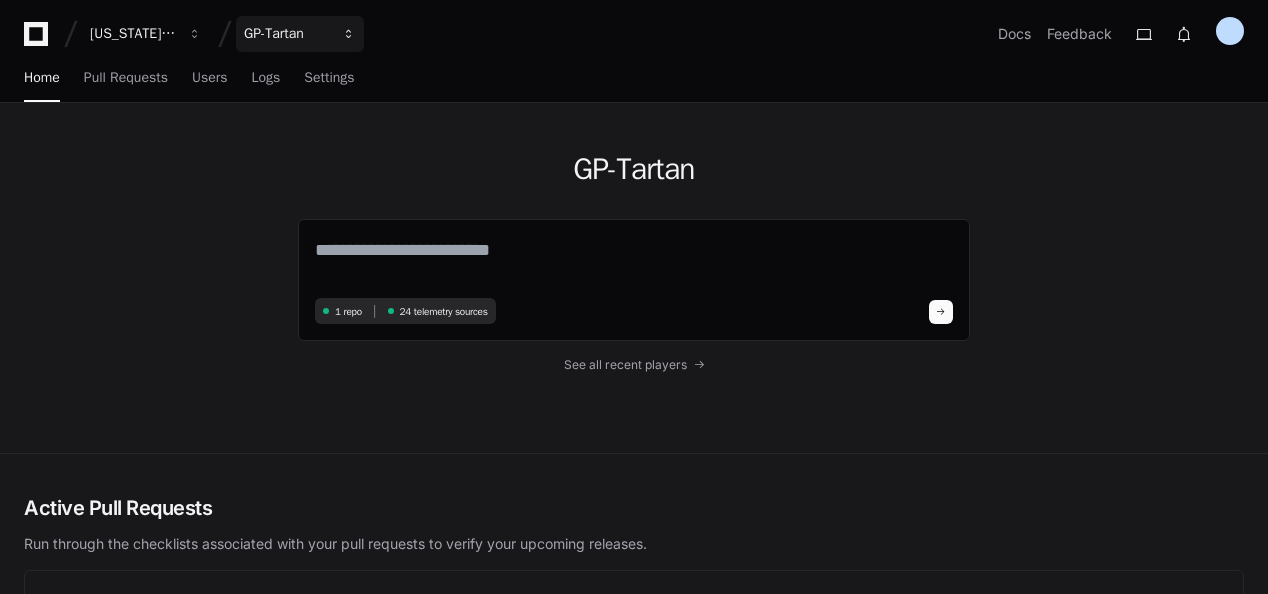 click on "GP-Tartan" at bounding box center [133, 34] 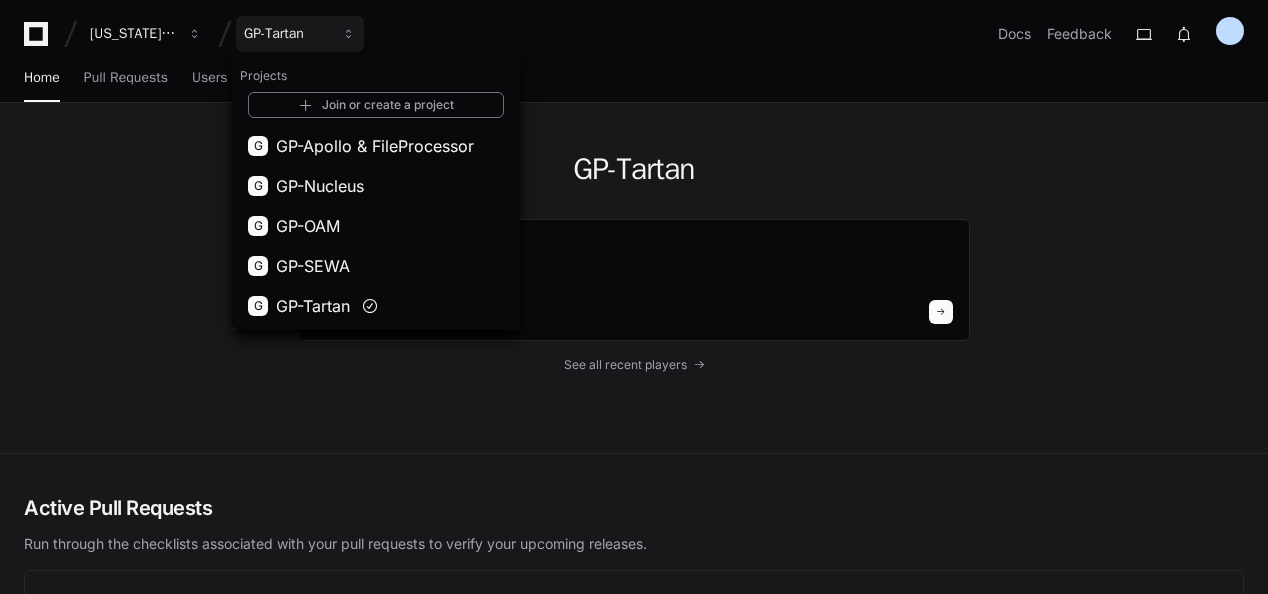 click on "Home Pull Requests Users Logs Settings" at bounding box center (634, 79) 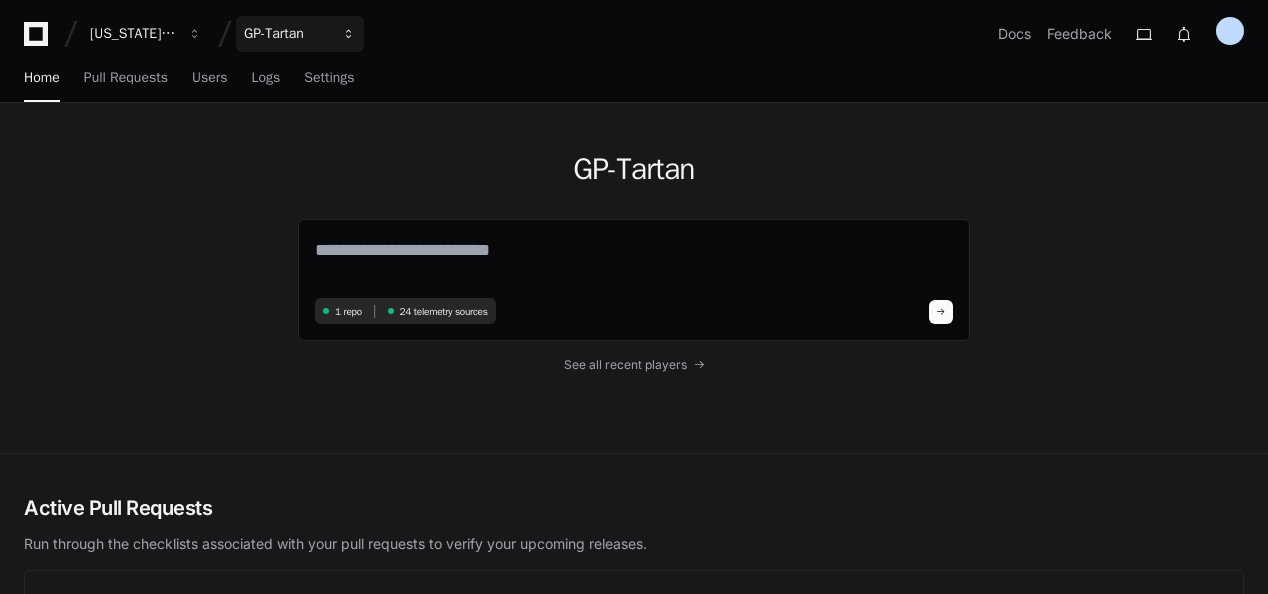 click on "GP-Tartan" at bounding box center (300, 34) 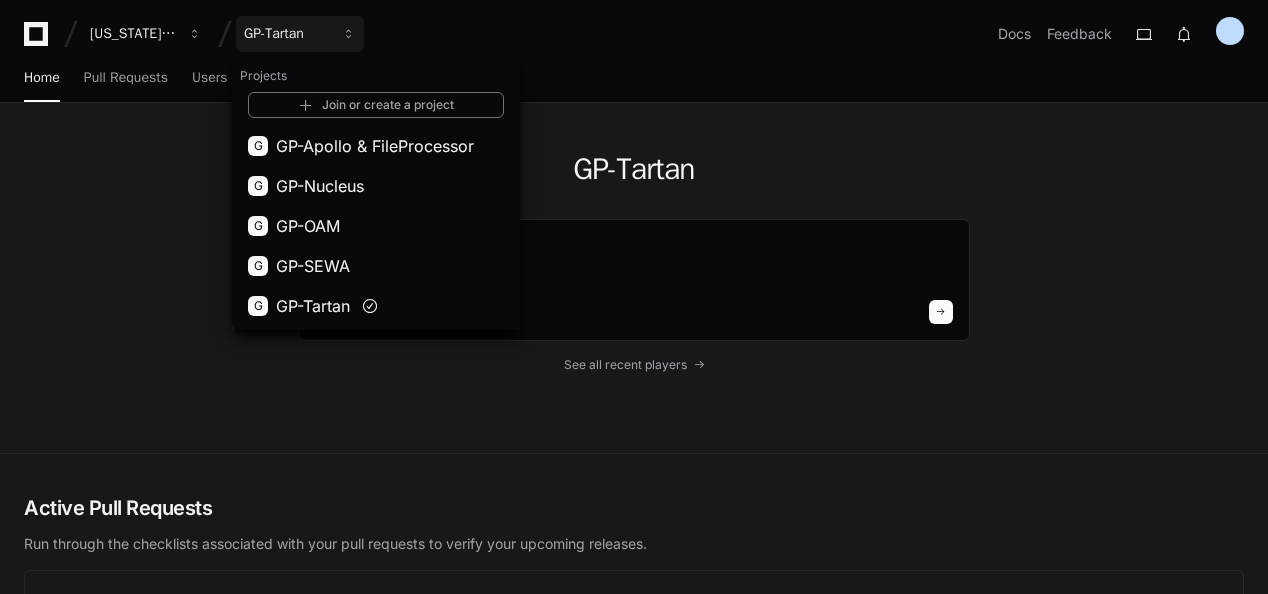 click on "Home Pull Requests Users Logs Settings" at bounding box center (634, 79) 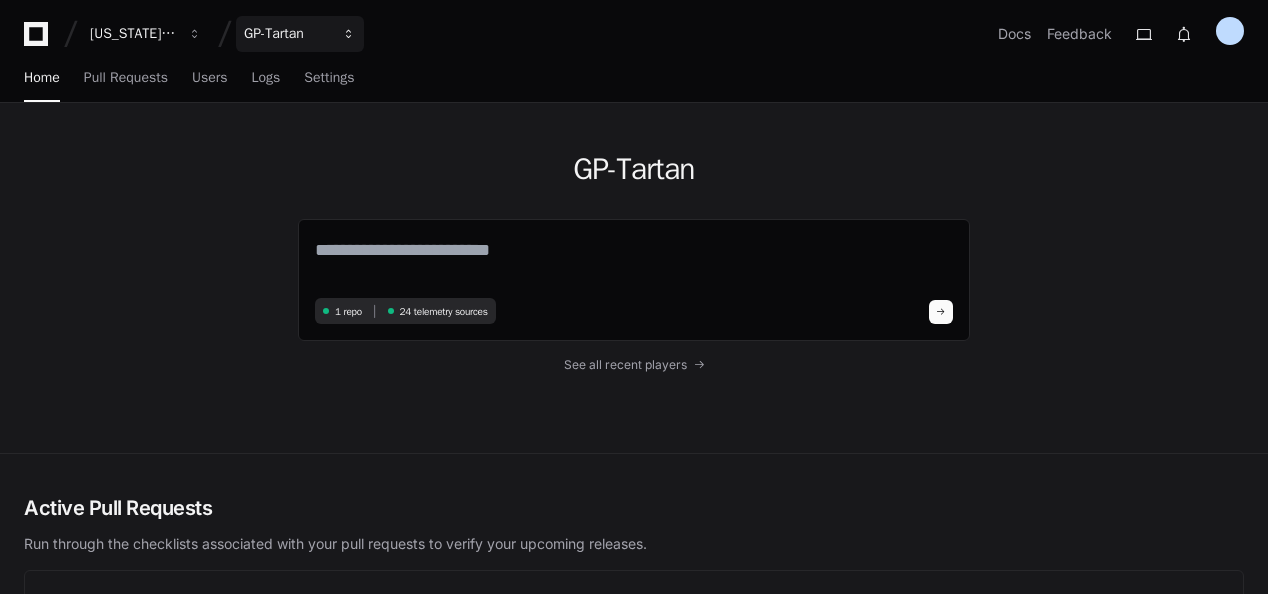 click on "GP-Tartan" at bounding box center (133, 34) 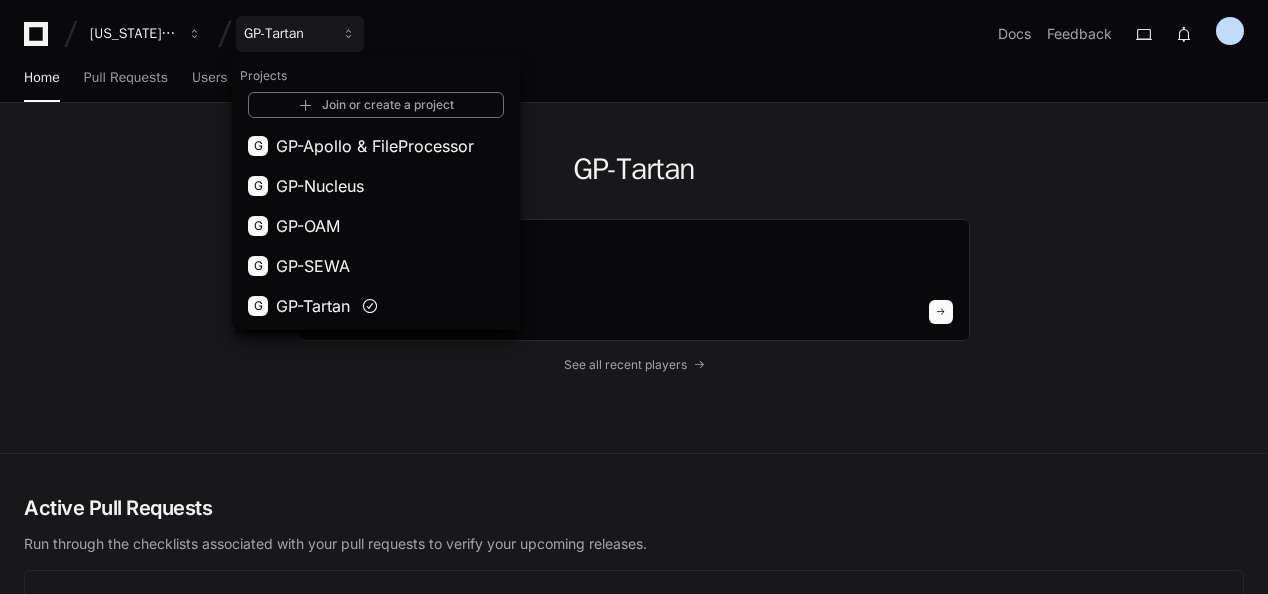 click on "Home Pull Requests Users Logs Settings" at bounding box center [634, 79] 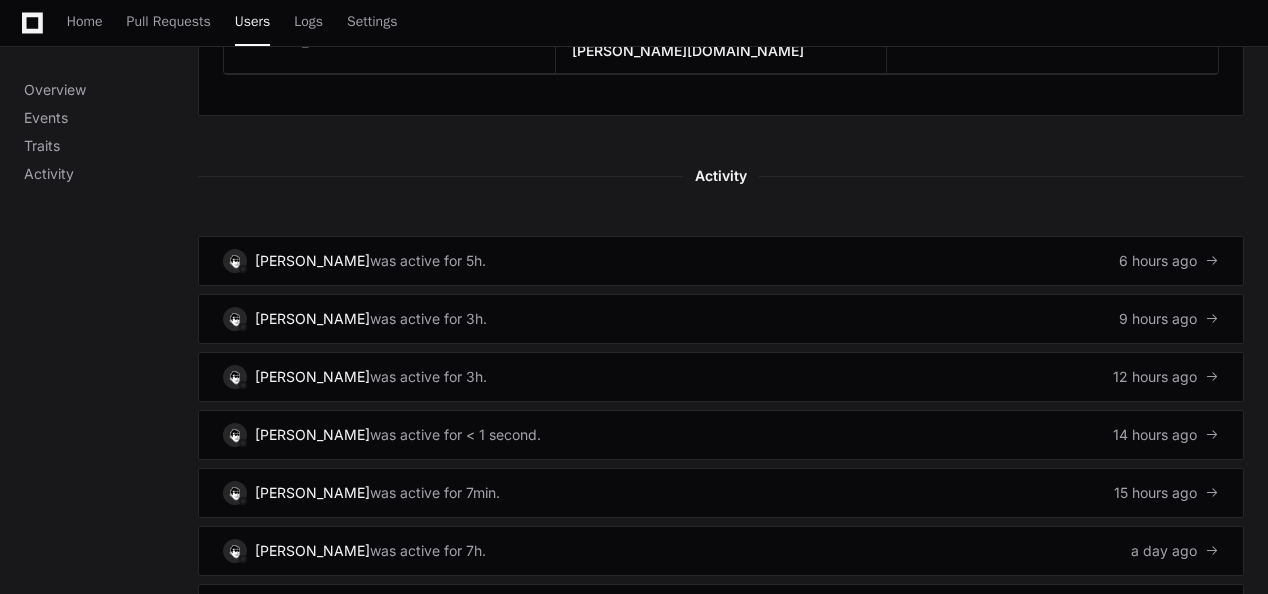 scroll, scrollTop: 1200, scrollLeft: 0, axis: vertical 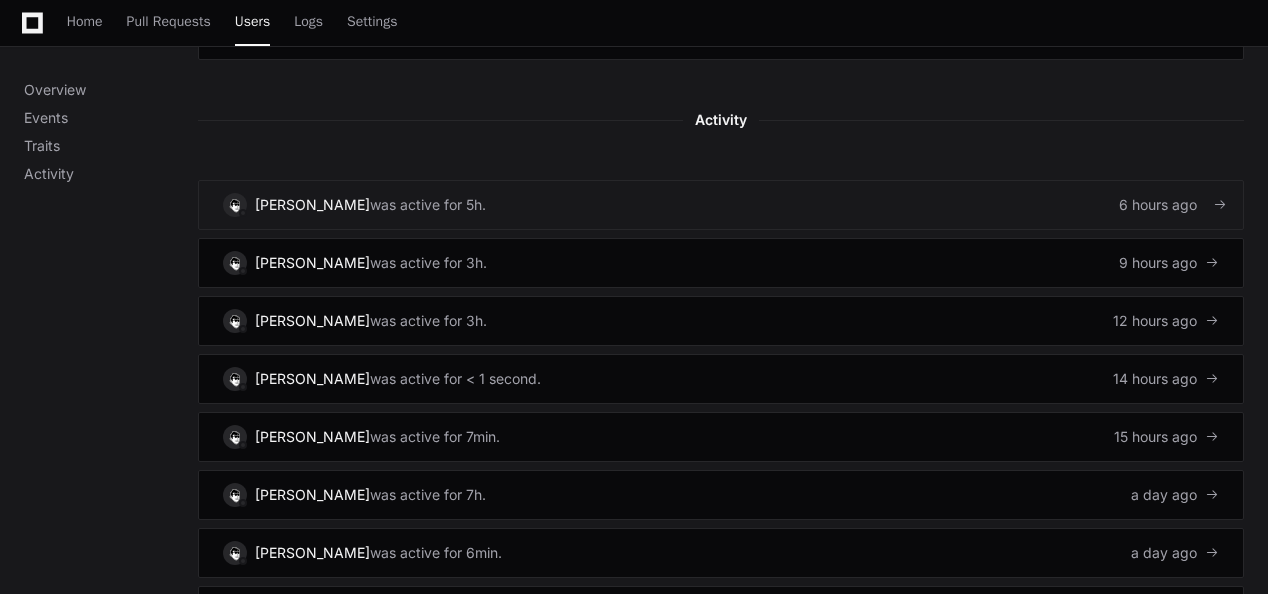 click on "6 hours ago" 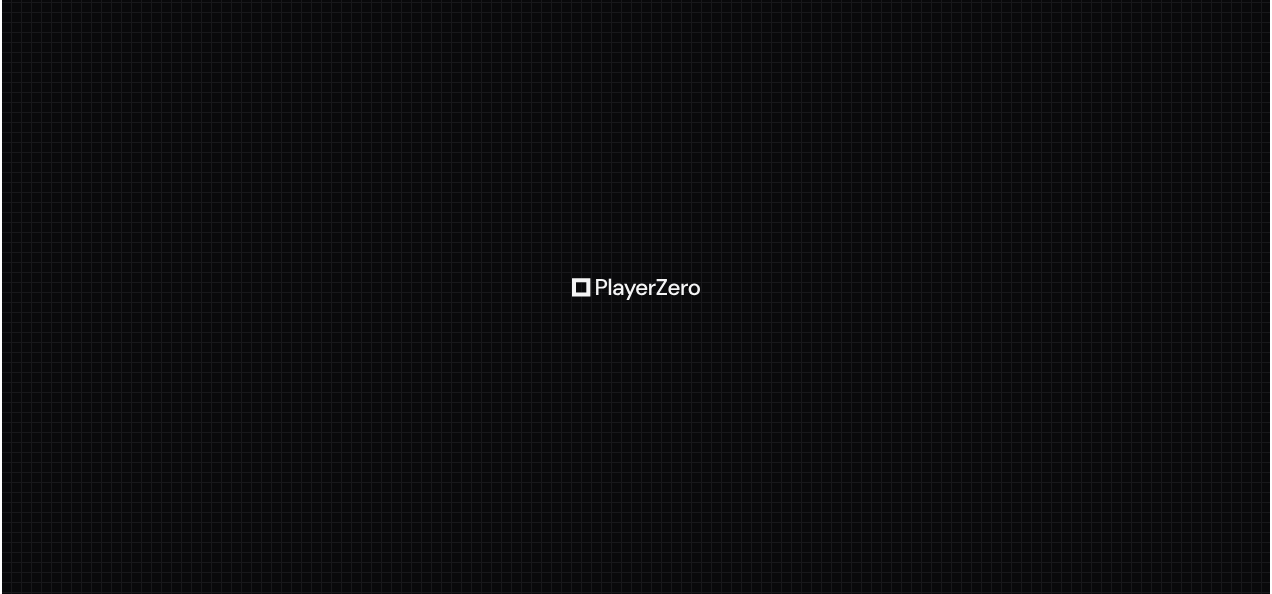 scroll, scrollTop: 0, scrollLeft: 0, axis: both 